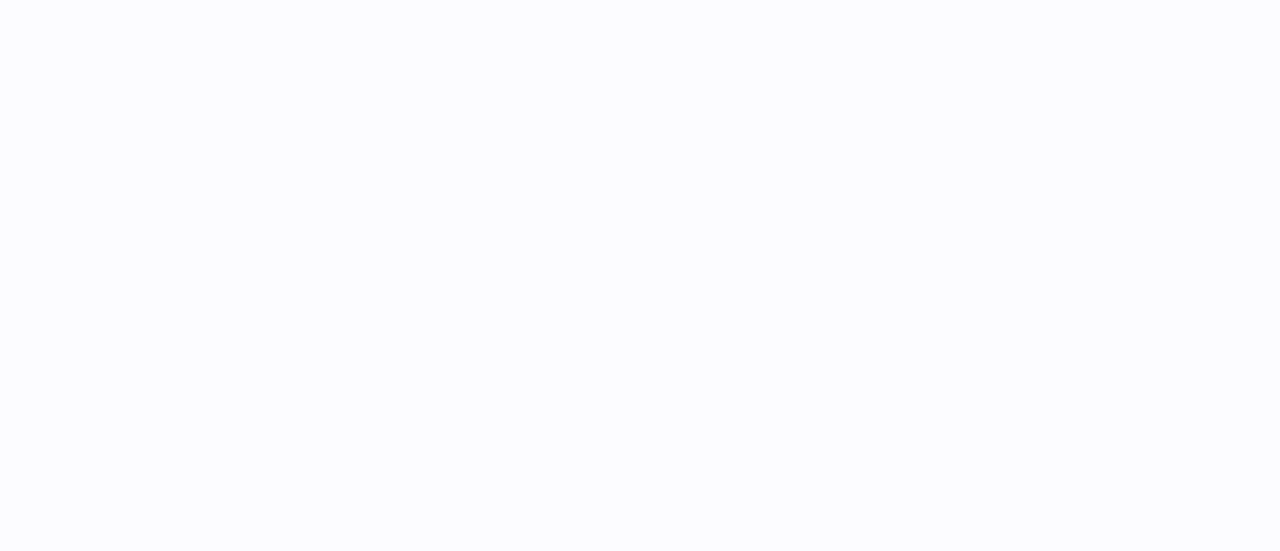 scroll, scrollTop: 0, scrollLeft: 0, axis: both 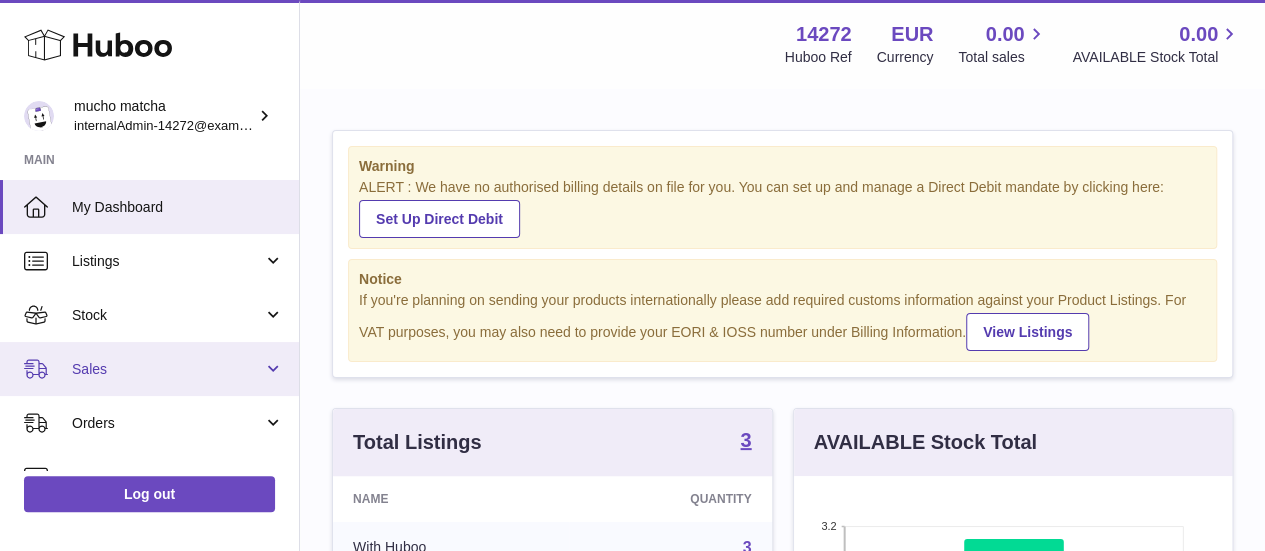click on "Sales" at bounding box center [149, 369] 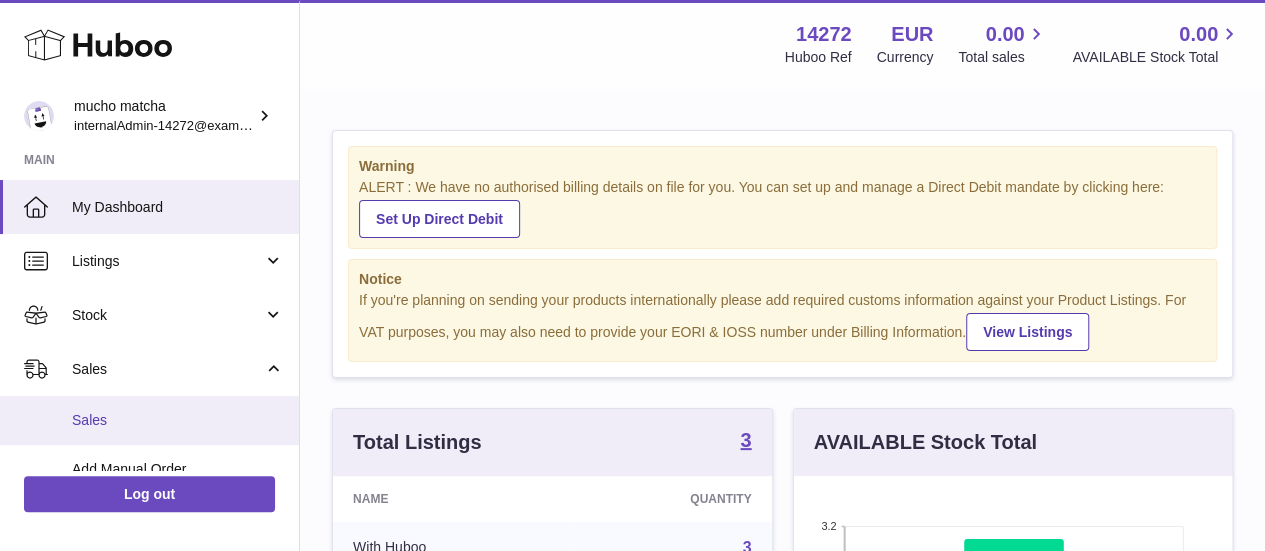 click on "Sales" at bounding box center [149, 420] 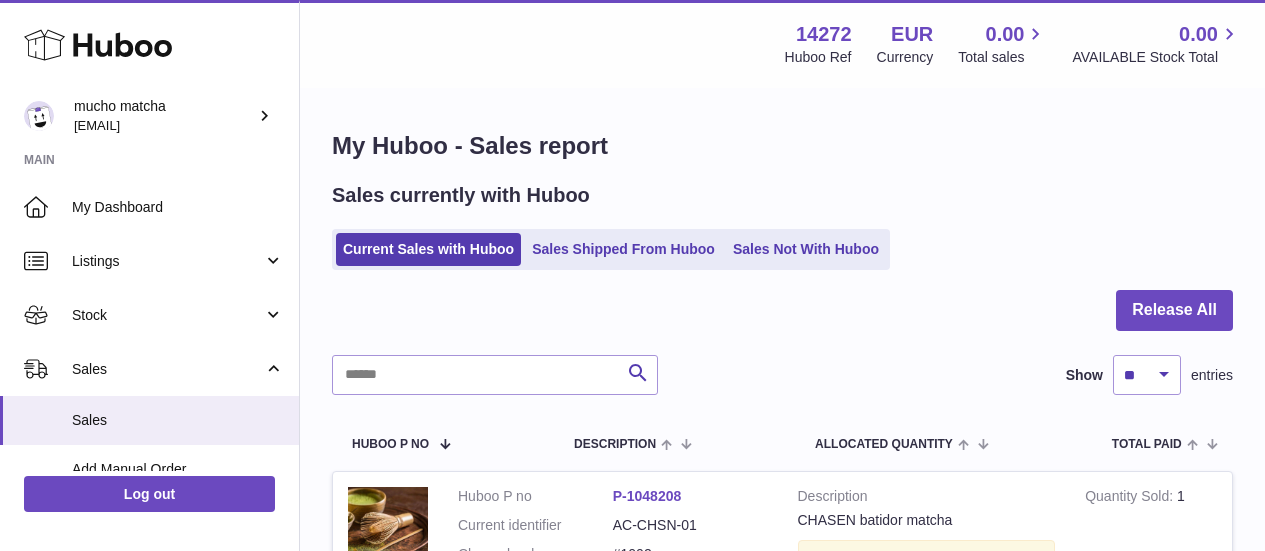 scroll, scrollTop: 0, scrollLeft: 0, axis: both 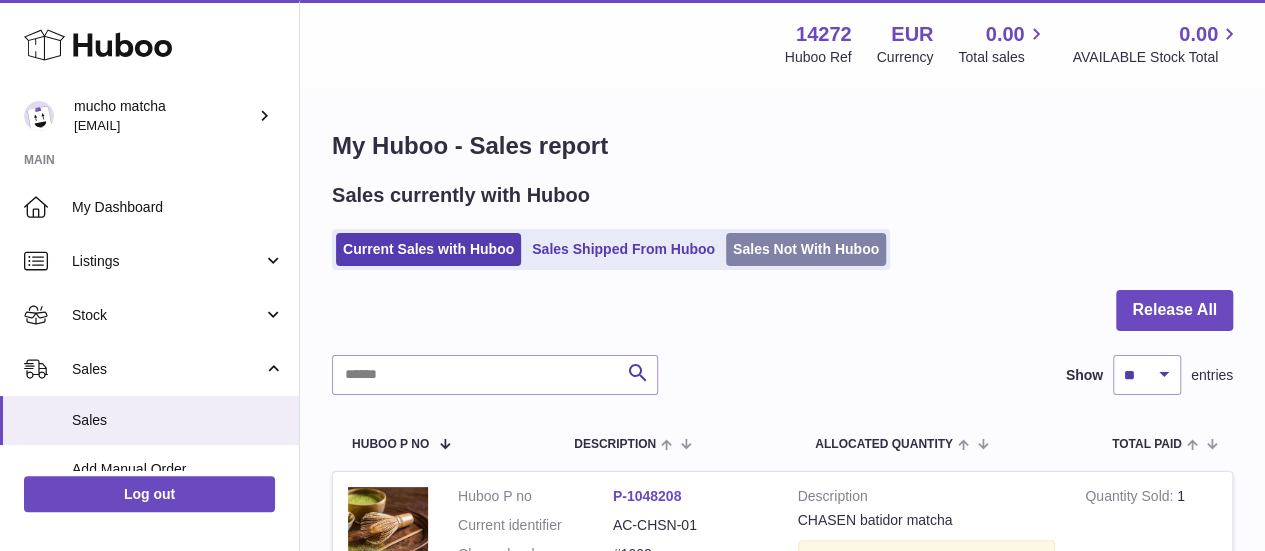 click on "Sales Not With Huboo" at bounding box center (806, 249) 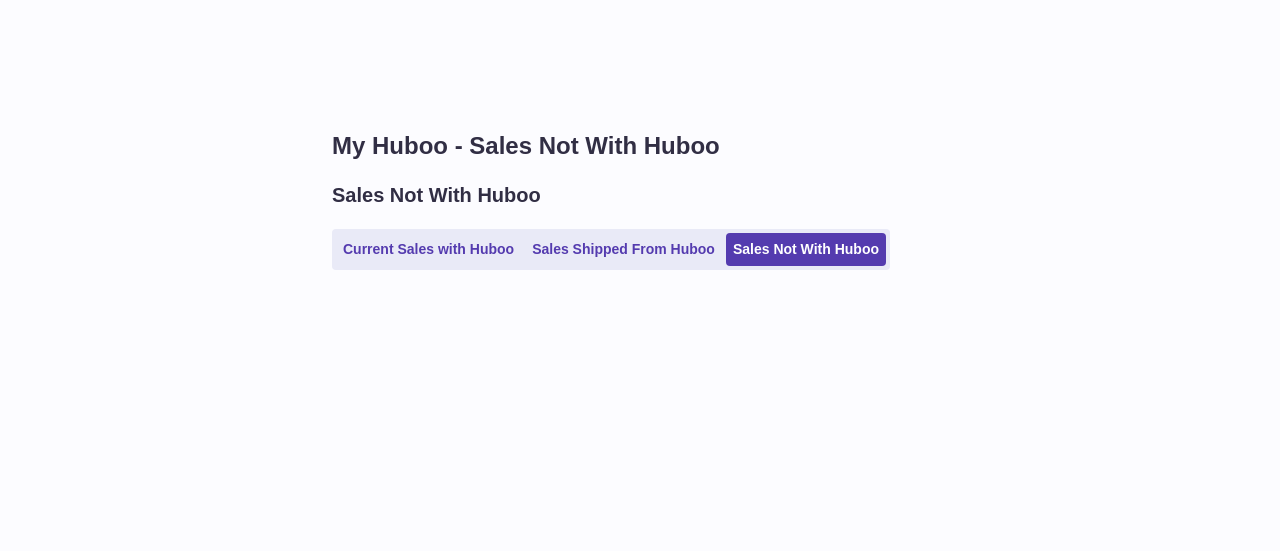 scroll, scrollTop: 0, scrollLeft: 0, axis: both 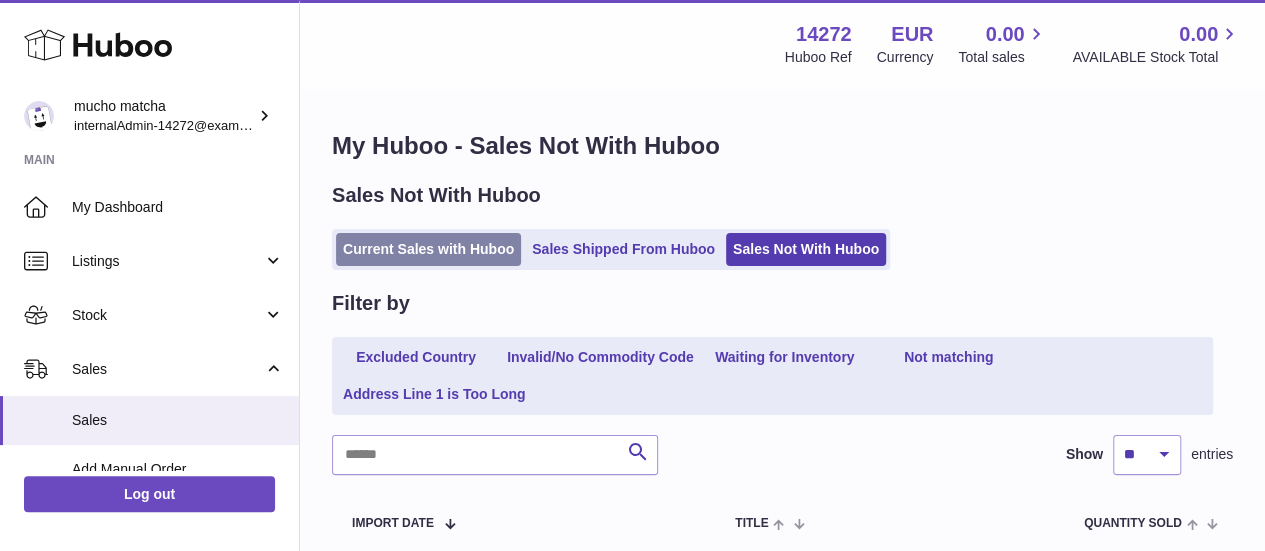 click on "Current Sales with Huboo" at bounding box center [428, 249] 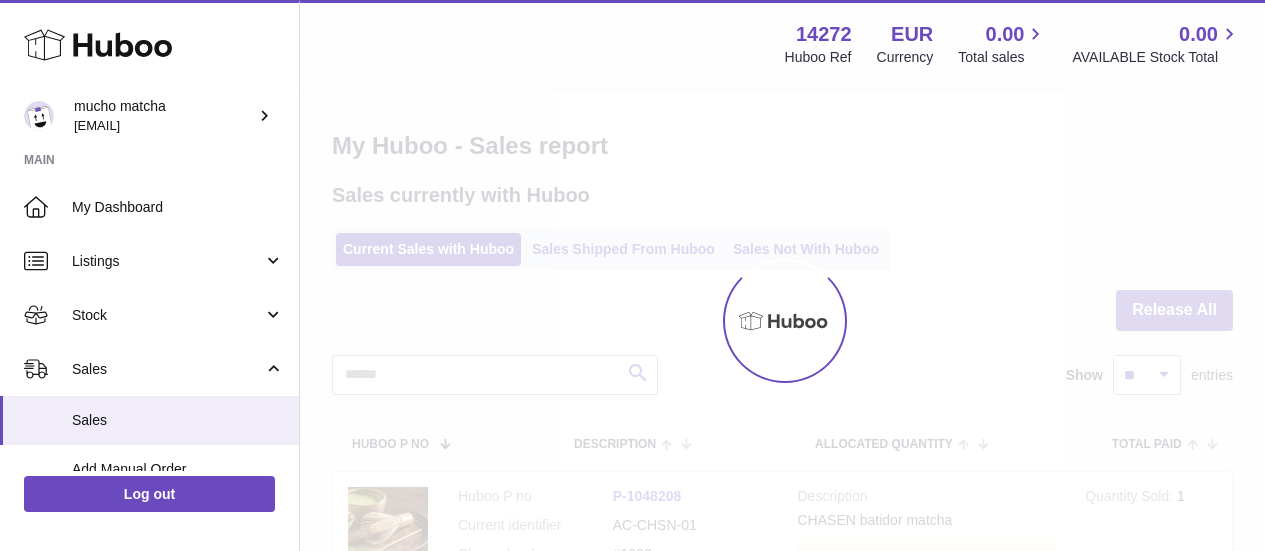 scroll, scrollTop: 0, scrollLeft: 0, axis: both 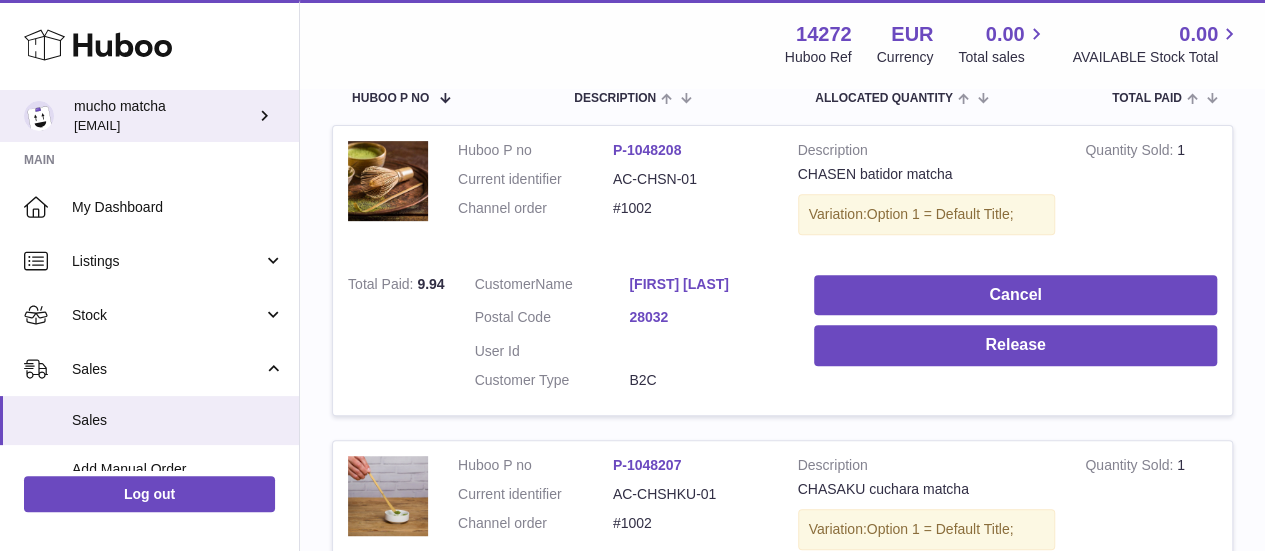 click on "mucho matcha
internalAdmin-14272@internal.huboo.com" at bounding box center [164, 116] 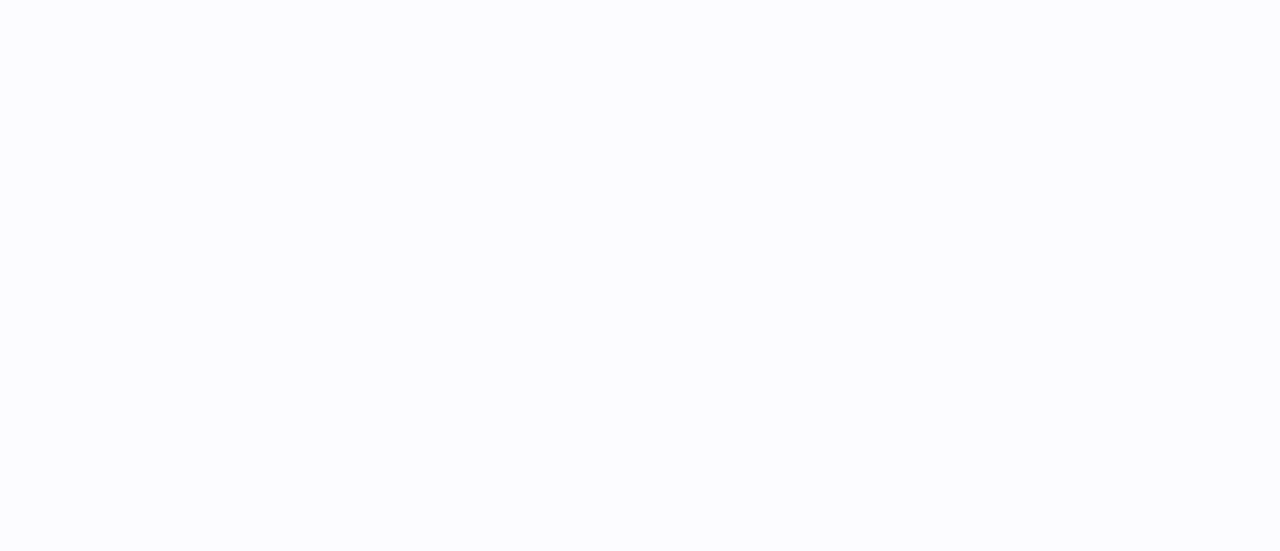 scroll, scrollTop: 0, scrollLeft: 0, axis: both 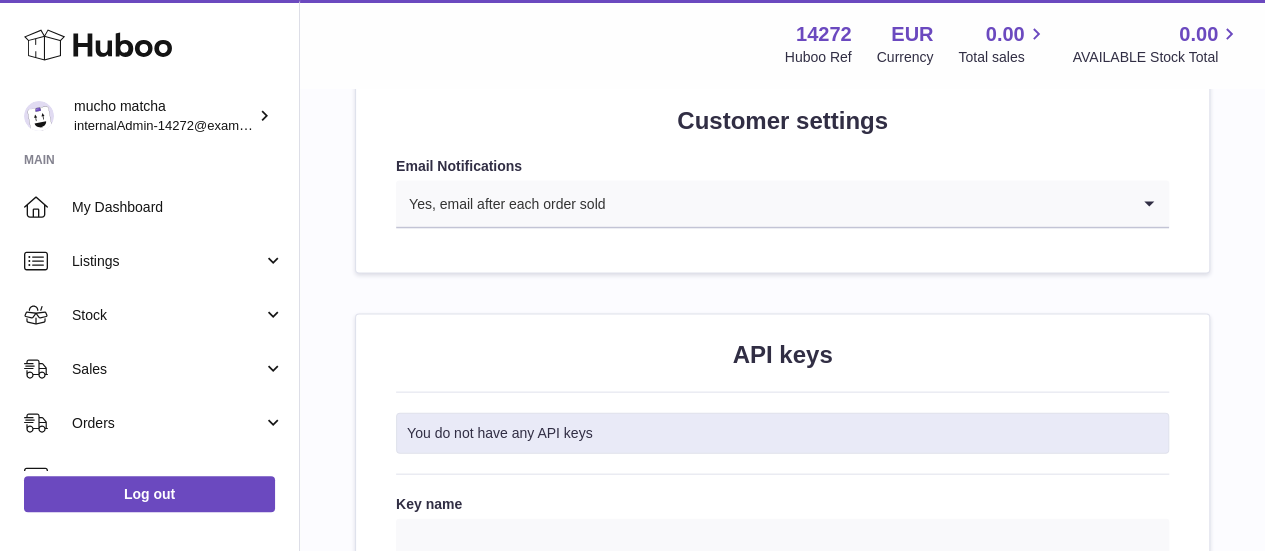 drag, startPoint x: 678, startPoint y: 121, endPoint x: 896, endPoint y: 115, distance: 218.08255 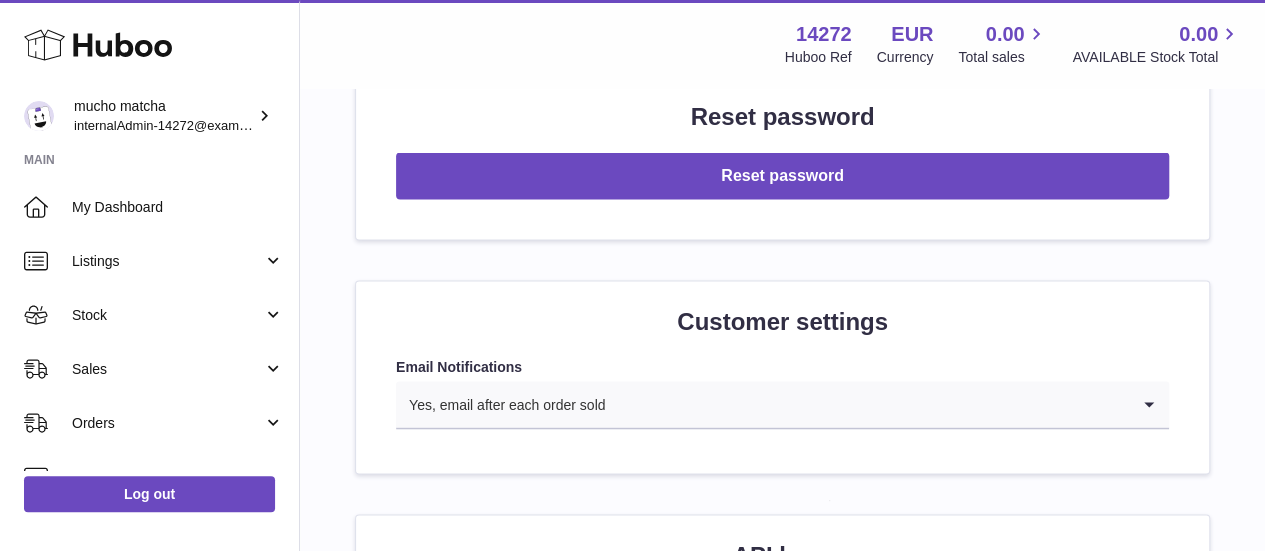 scroll, scrollTop: 1900, scrollLeft: 0, axis: vertical 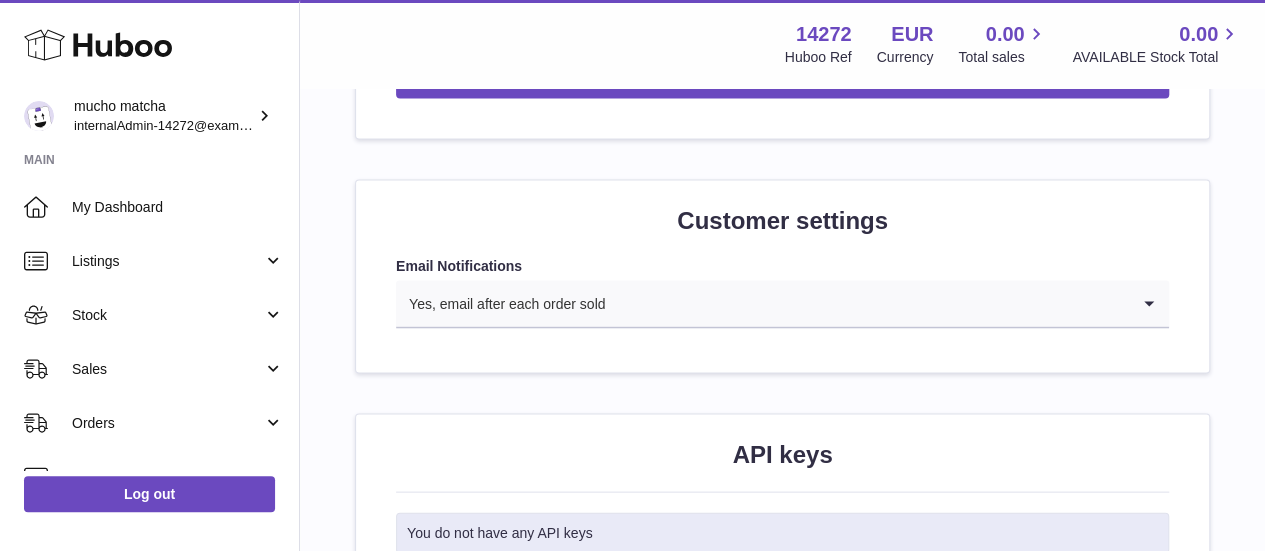 click on "Email Notifications" at bounding box center [782, 266] 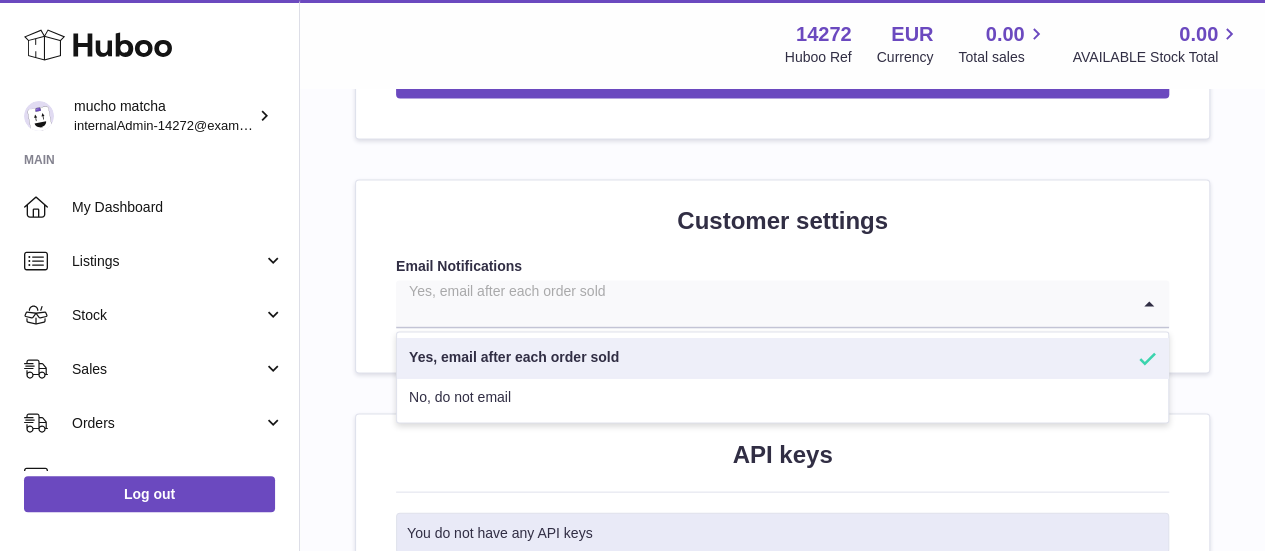 click on "Customer settings" at bounding box center [782, 221] 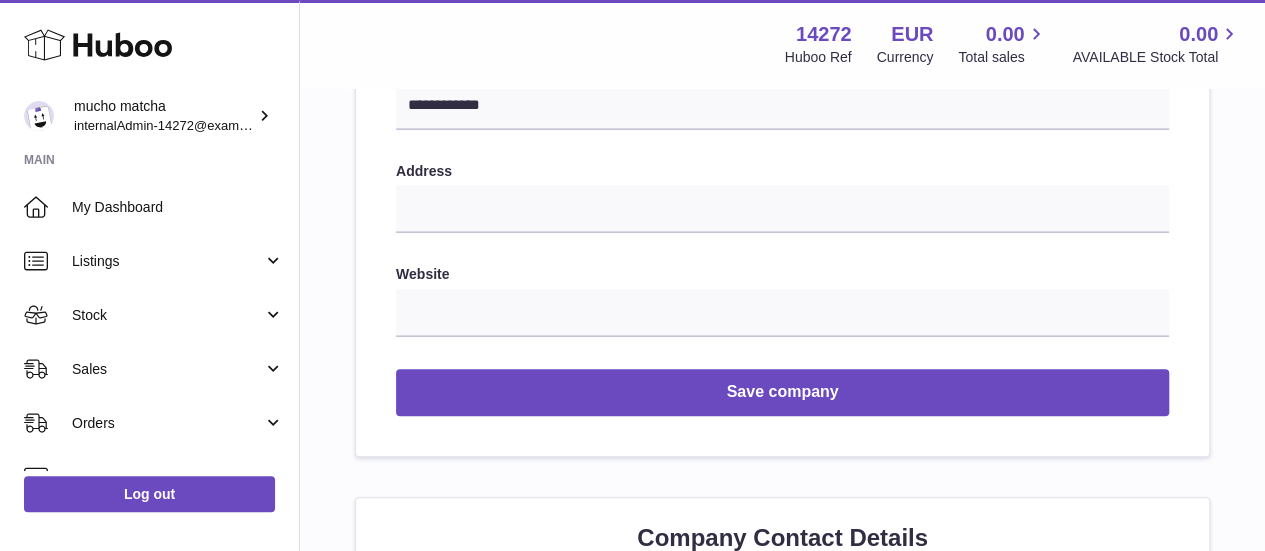 scroll, scrollTop: 0, scrollLeft: 0, axis: both 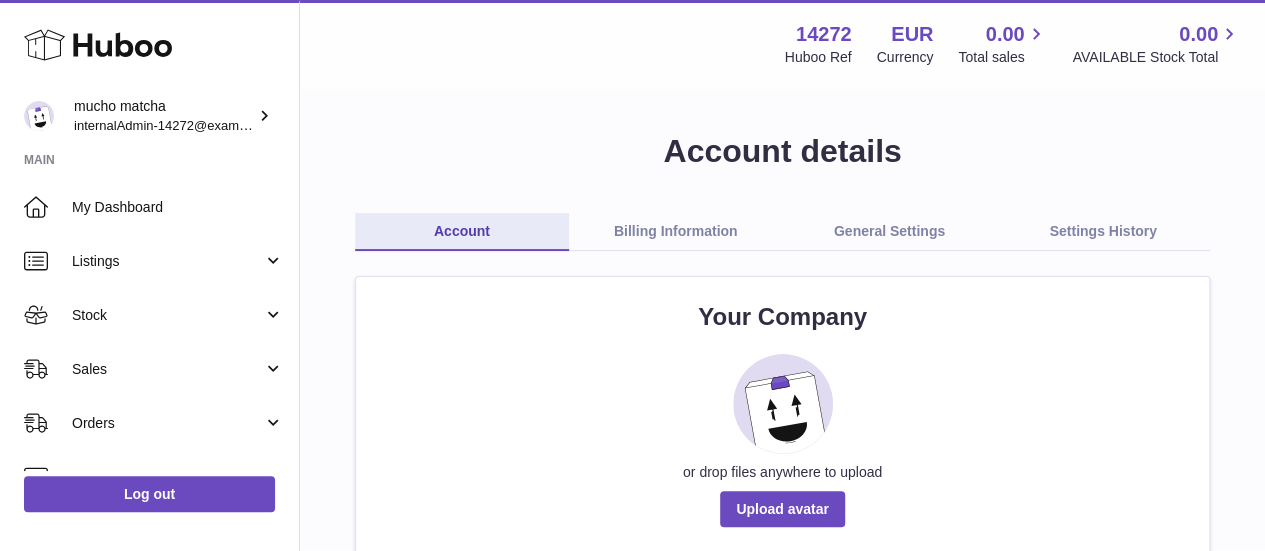 click on "General Settings" at bounding box center [890, 232] 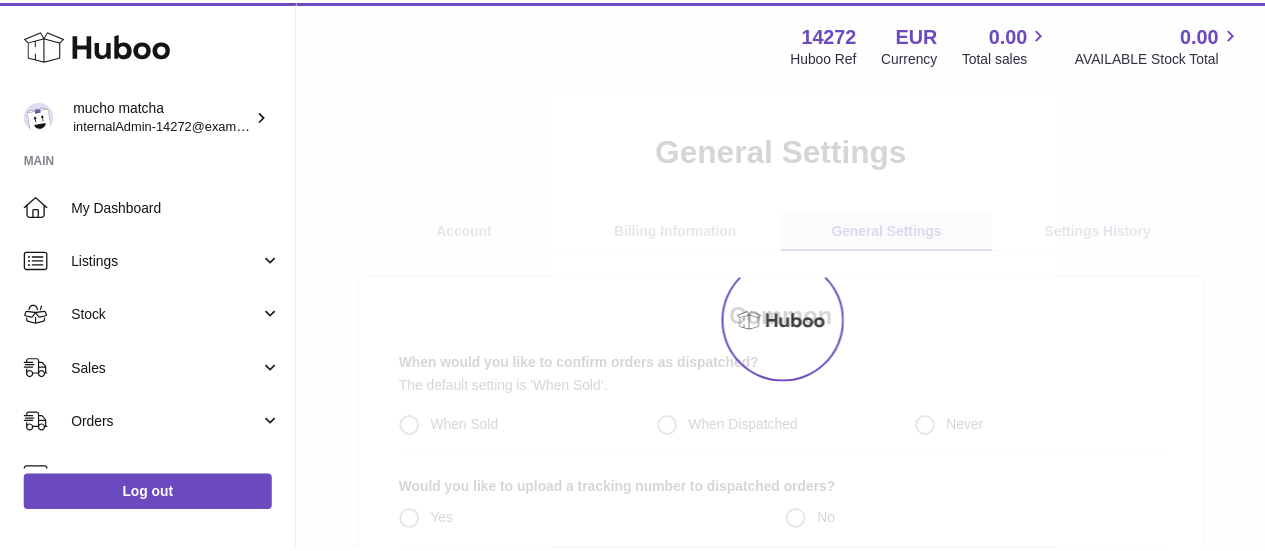 scroll, scrollTop: 0, scrollLeft: 0, axis: both 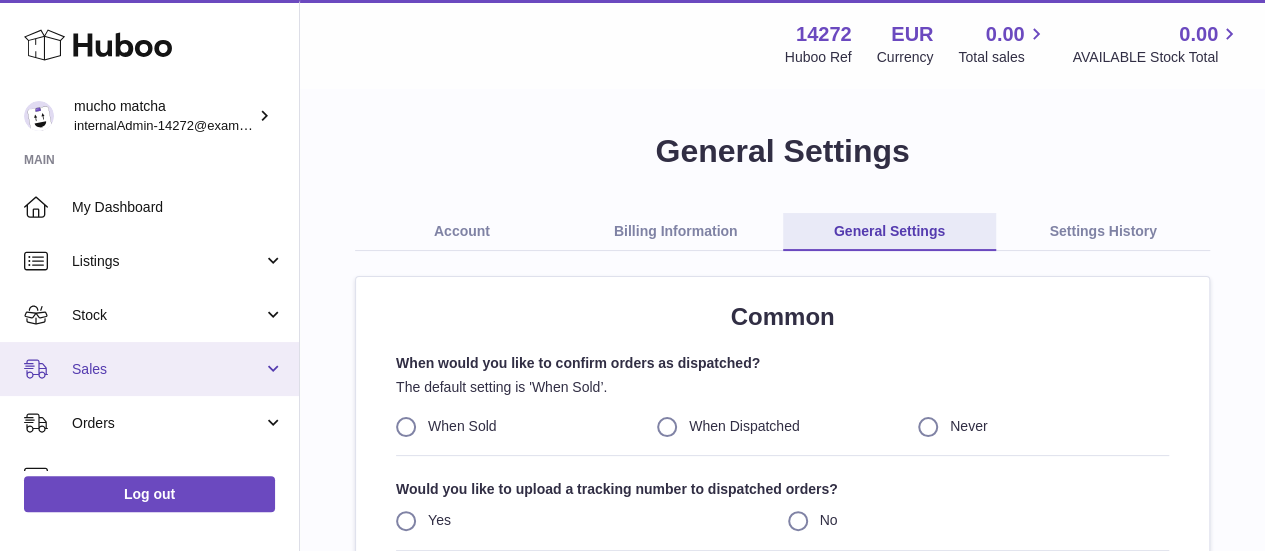 click on "Sales" at bounding box center (149, 369) 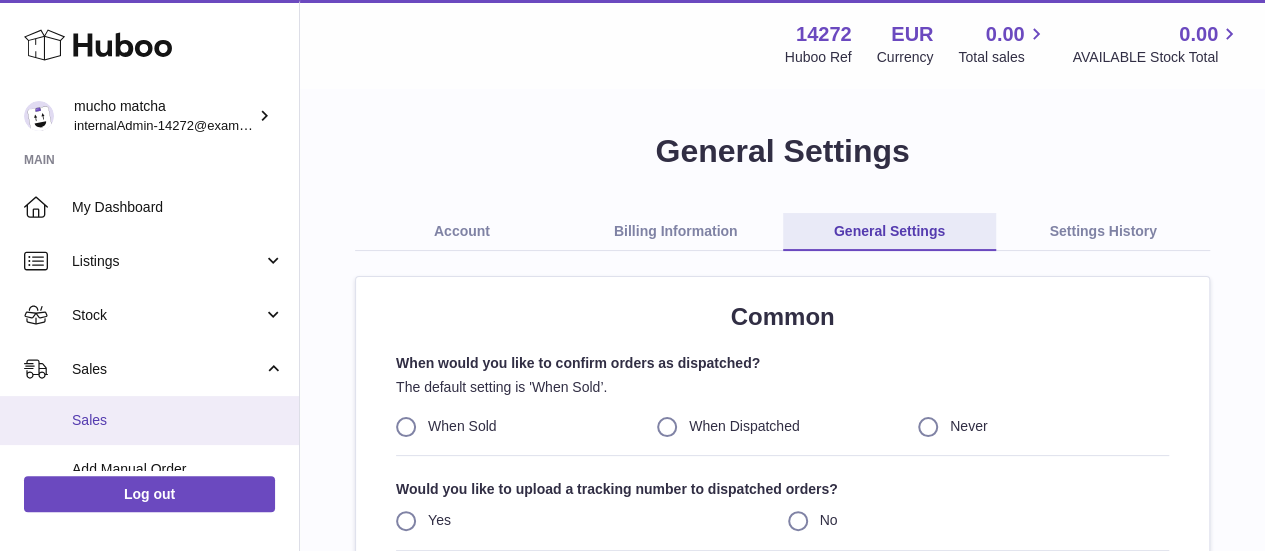 click on "Sales" at bounding box center (178, 420) 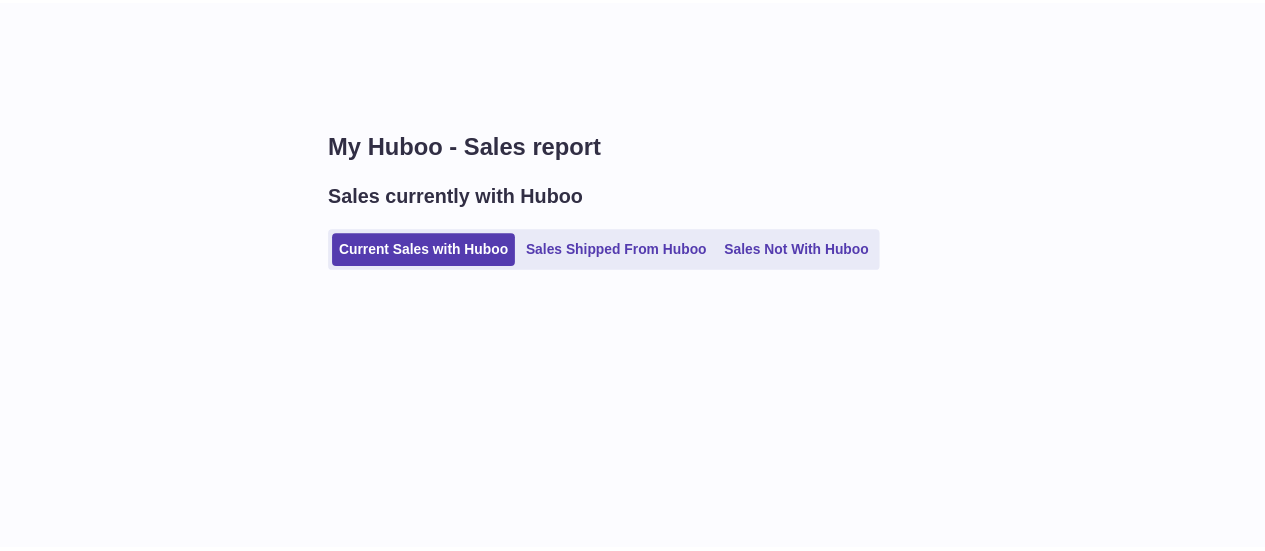 scroll, scrollTop: 0, scrollLeft: 0, axis: both 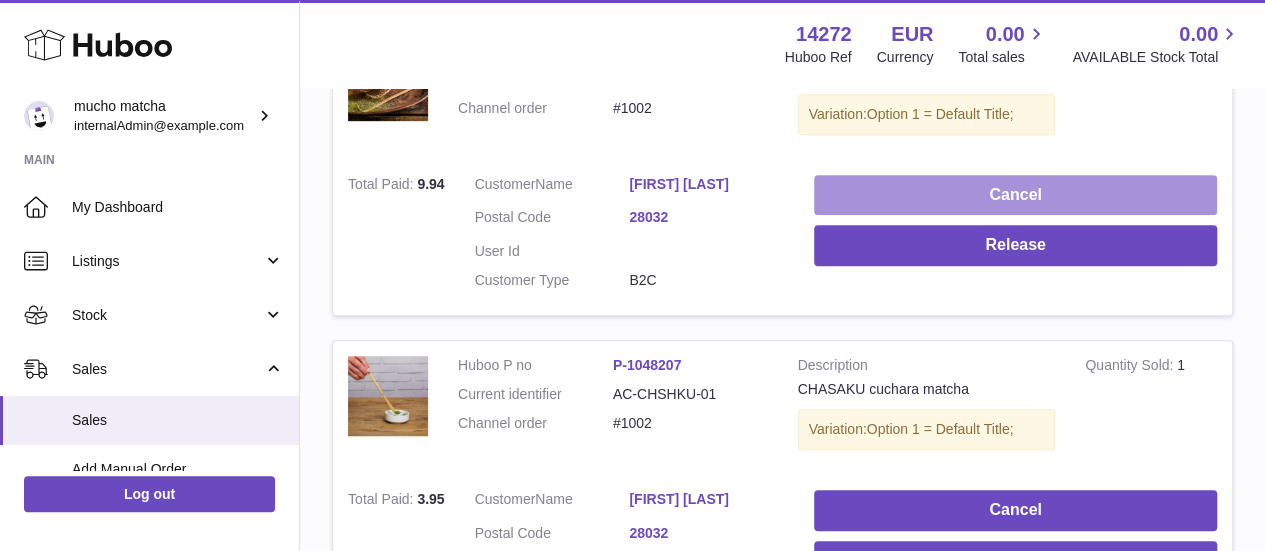 click on "Cancel" at bounding box center (1015, 195) 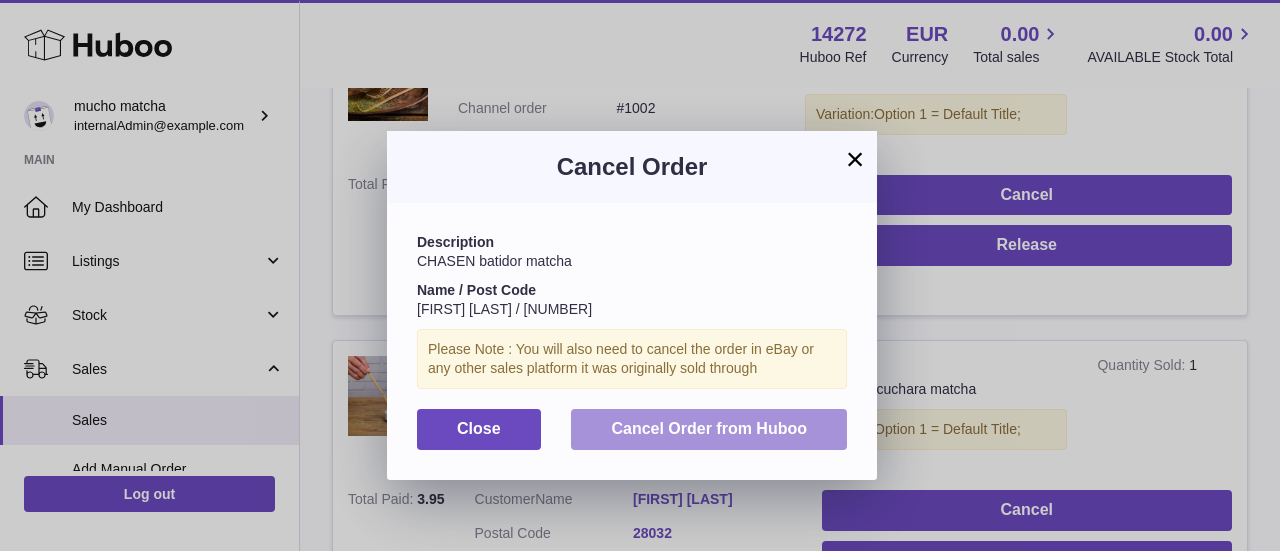 click on "Cancel Order from Huboo" at bounding box center [709, 429] 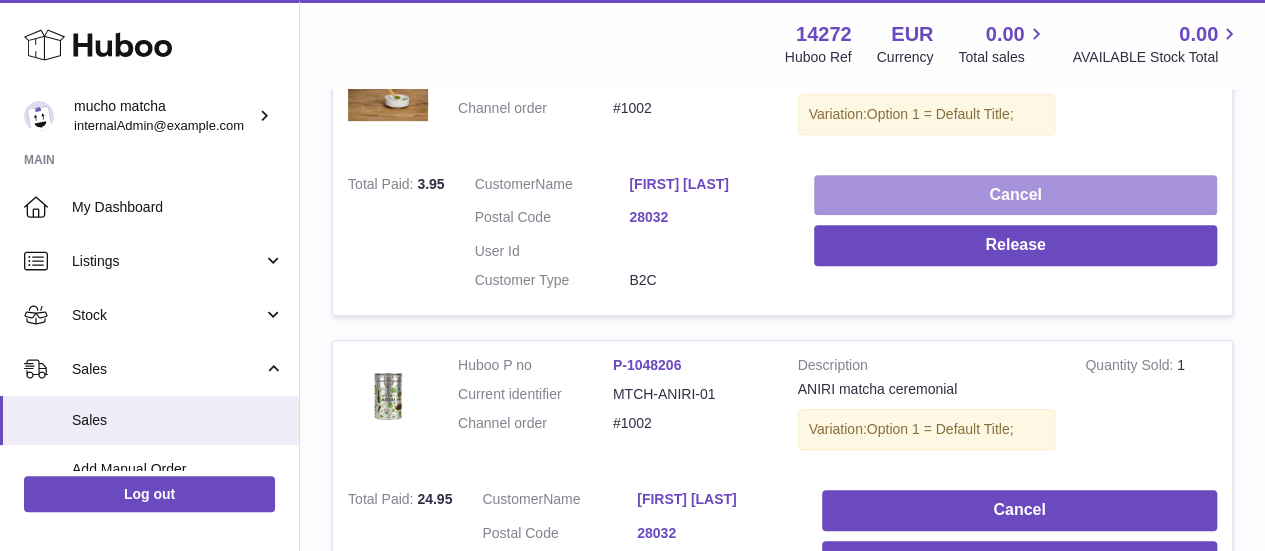click on "Cancel" at bounding box center [1015, 195] 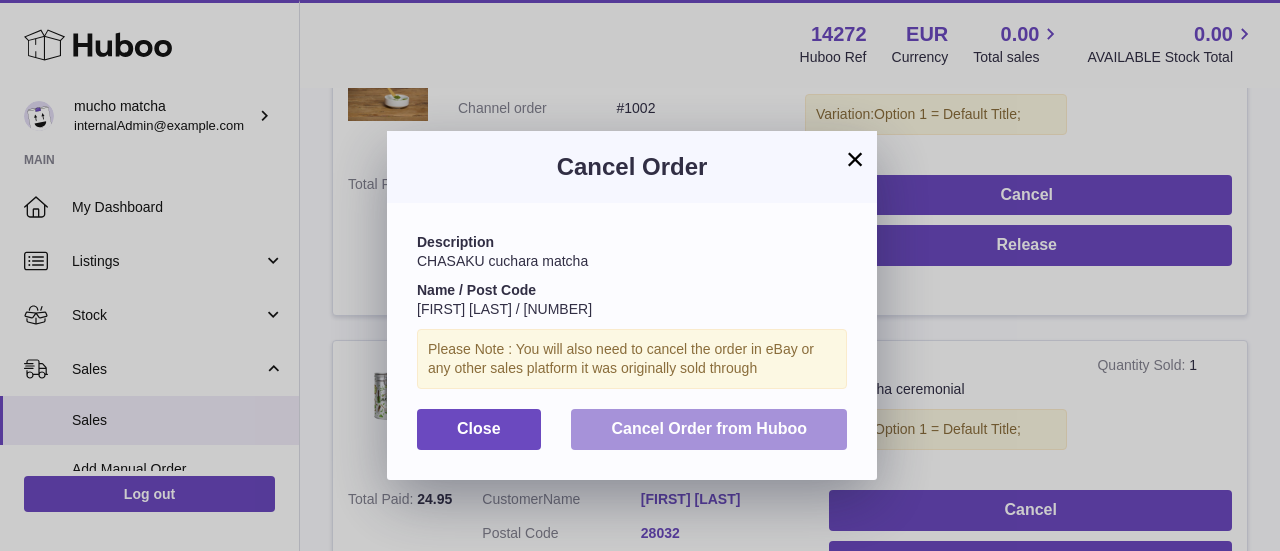 click on "Cancel Order from Huboo" at bounding box center (709, 429) 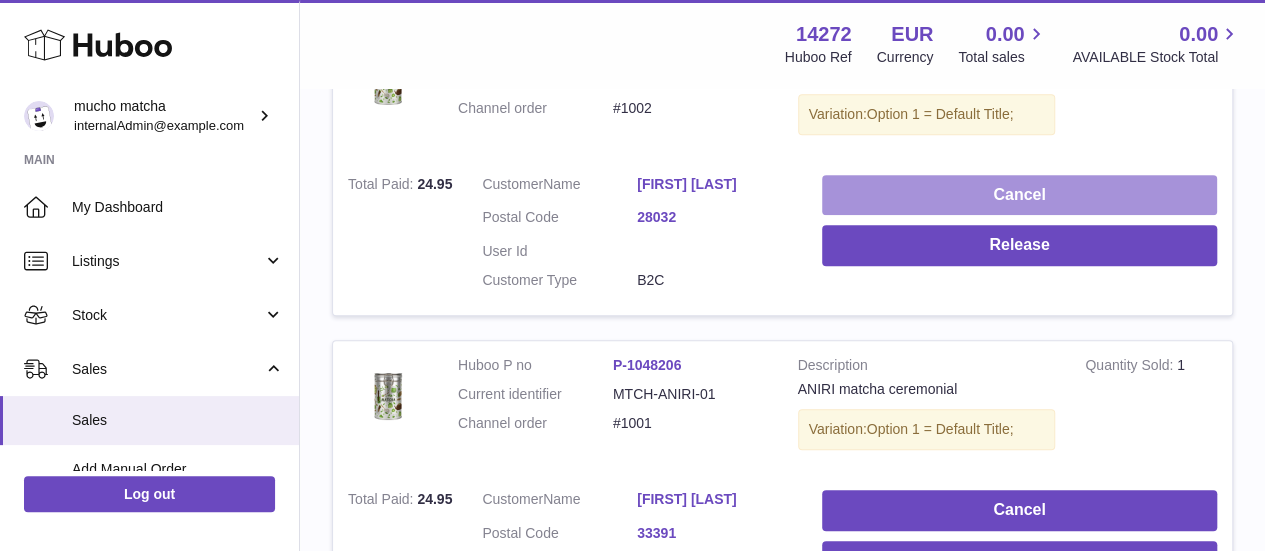 click on "Cancel" at bounding box center [1019, 195] 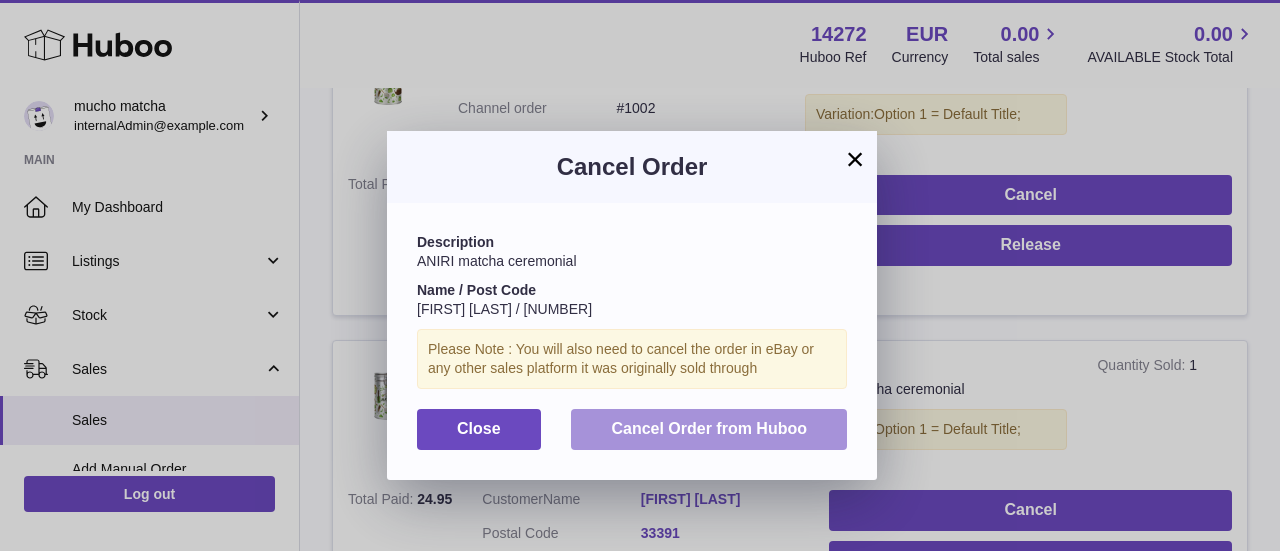 click on "Cancel Order from Huboo" at bounding box center [709, 429] 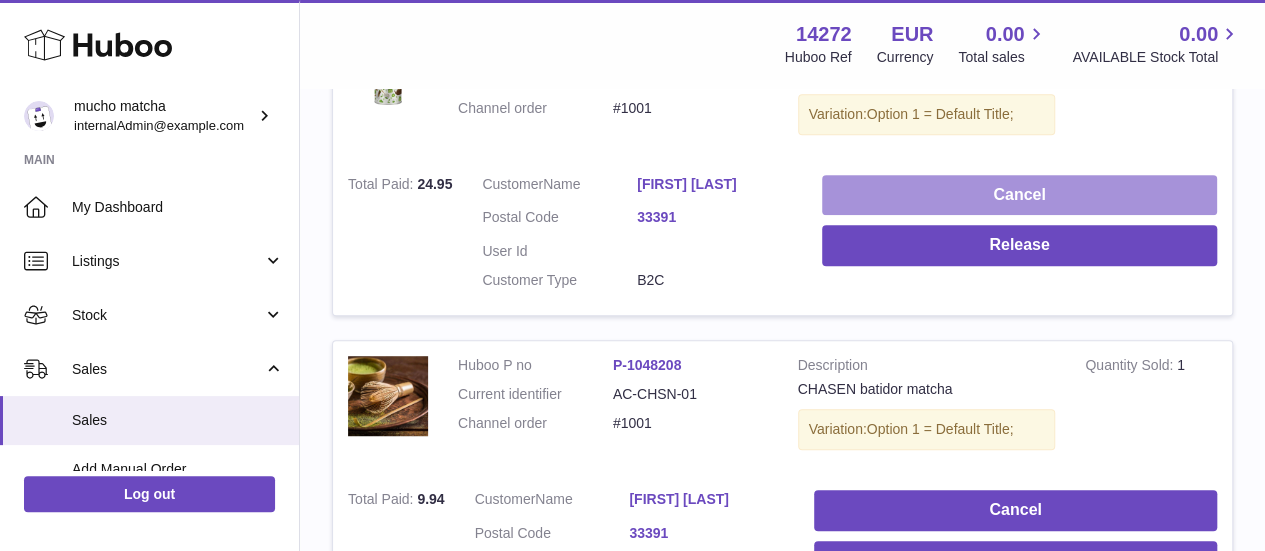 click on "Cancel" at bounding box center [1019, 195] 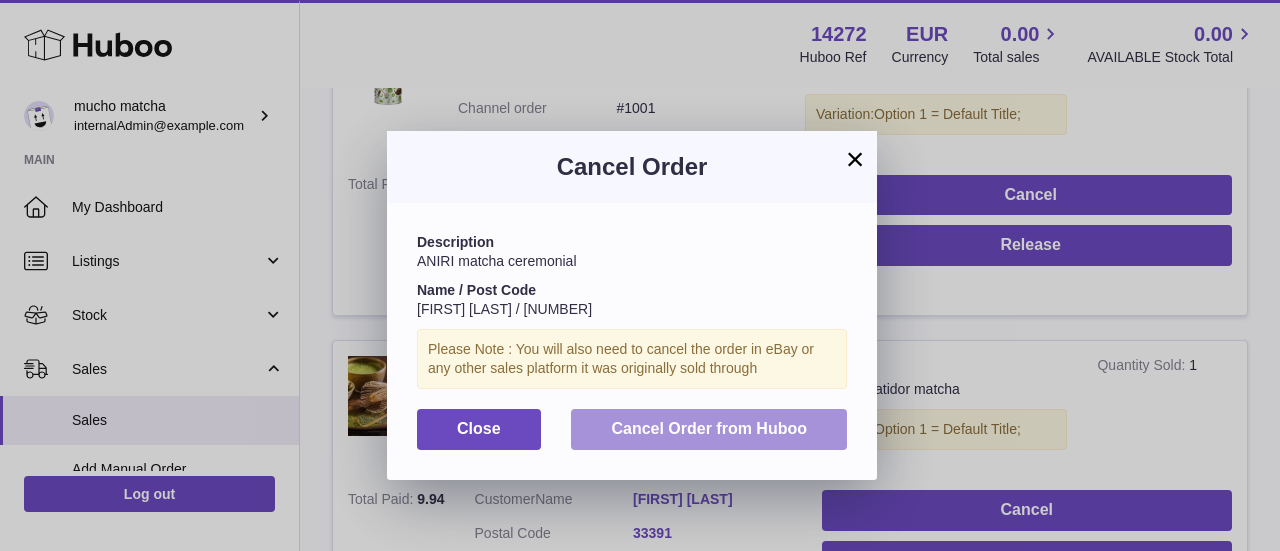 click on "Cancel Order from Huboo" at bounding box center [709, 428] 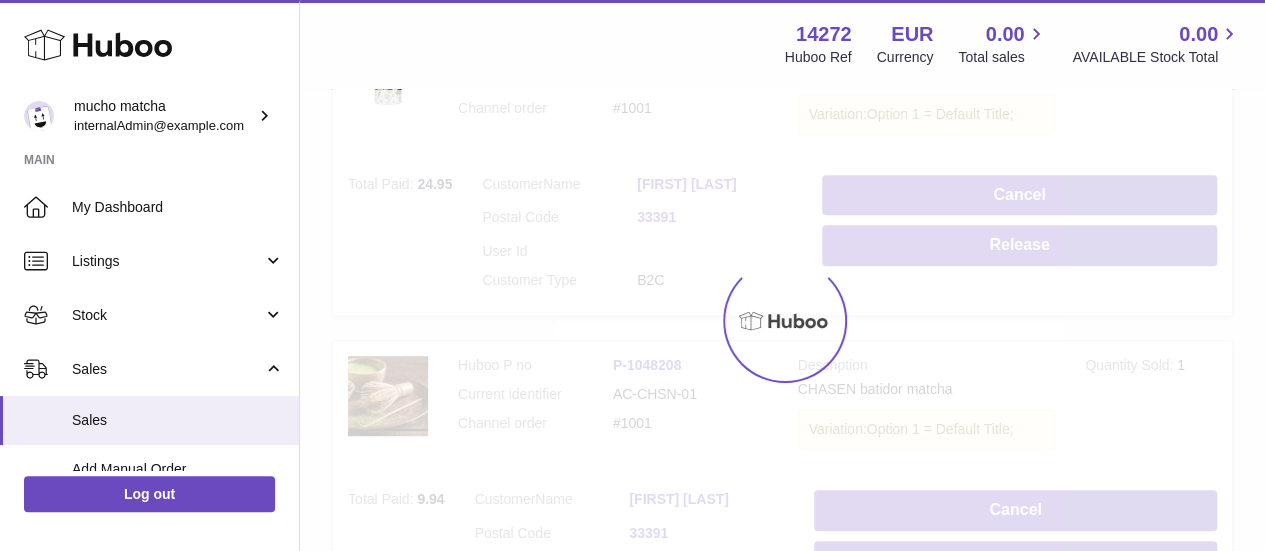 scroll, scrollTop: 391, scrollLeft: 0, axis: vertical 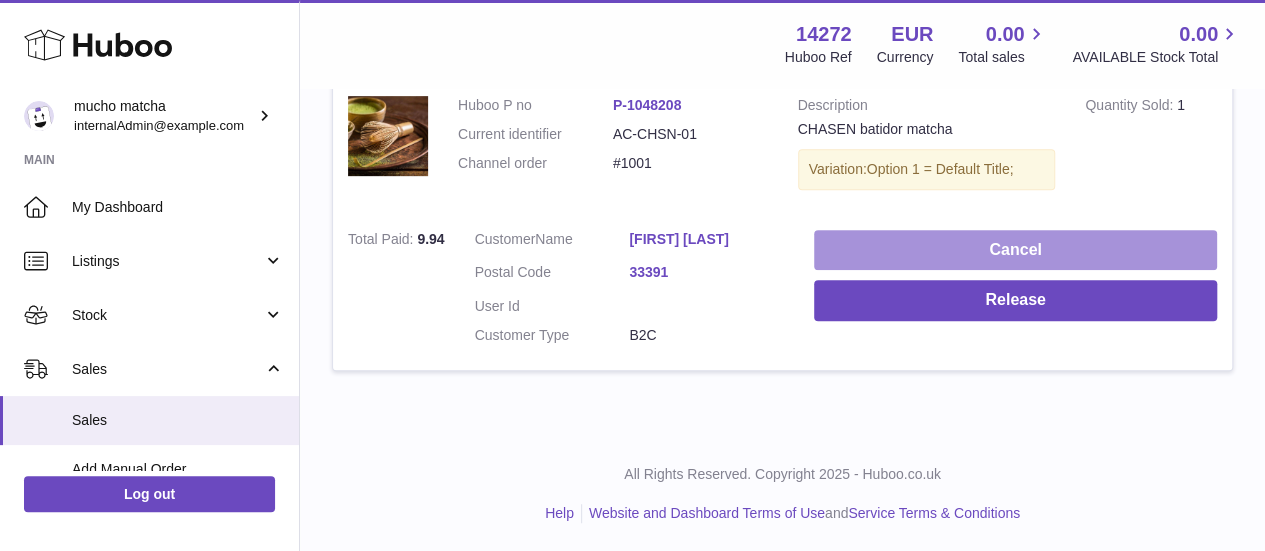 click on "Cancel" at bounding box center (1015, 250) 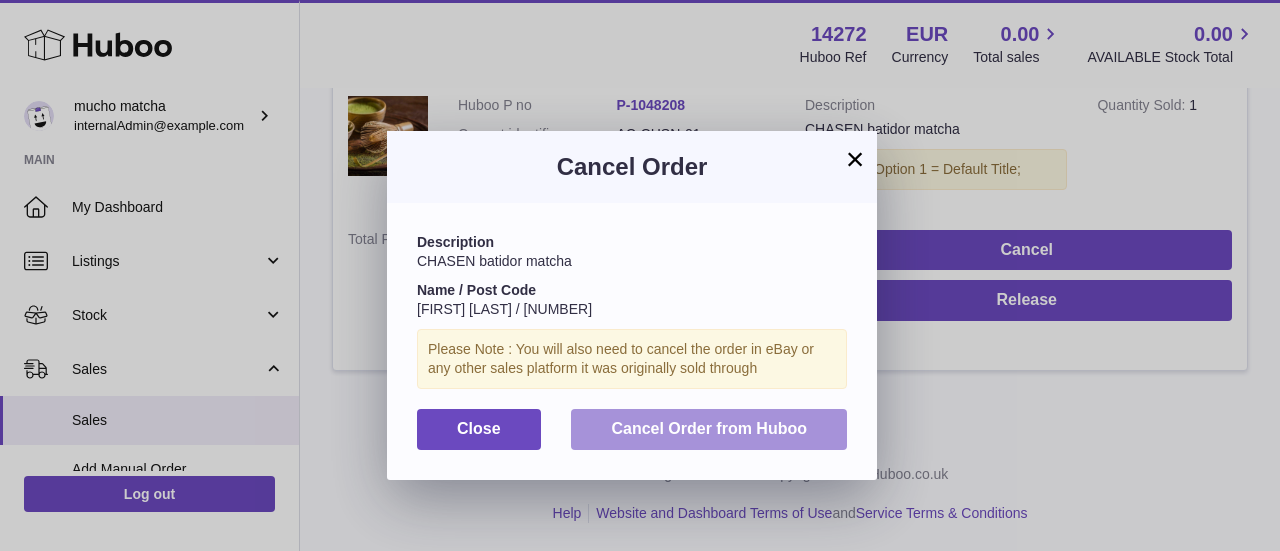 click on "Cancel Order from Huboo" at bounding box center [709, 428] 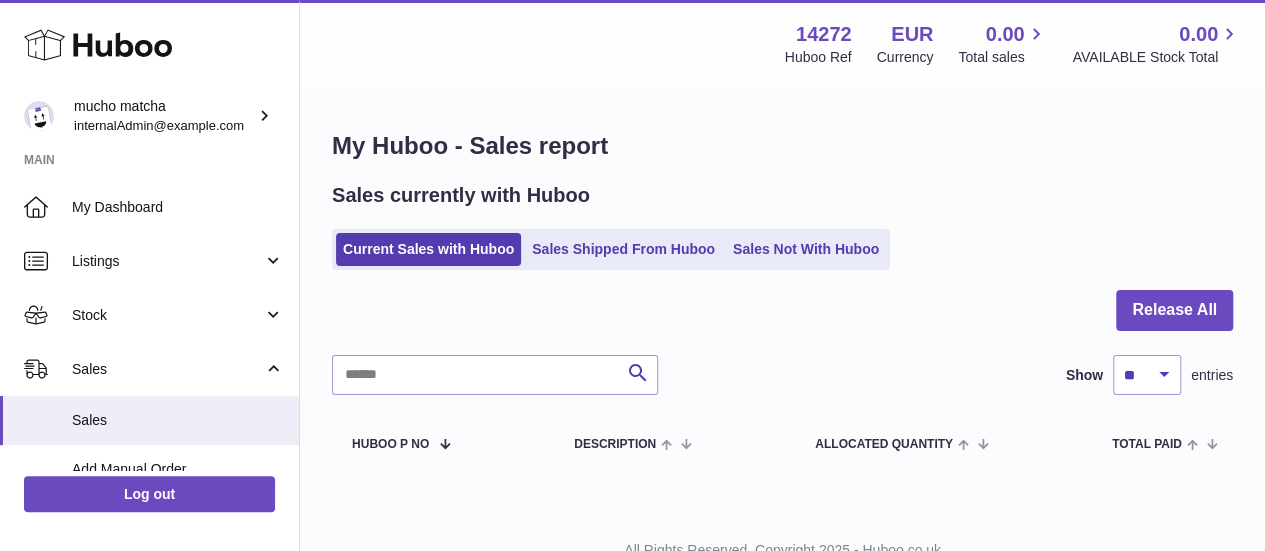 scroll, scrollTop: 0, scrollLeft: 0, axis: both 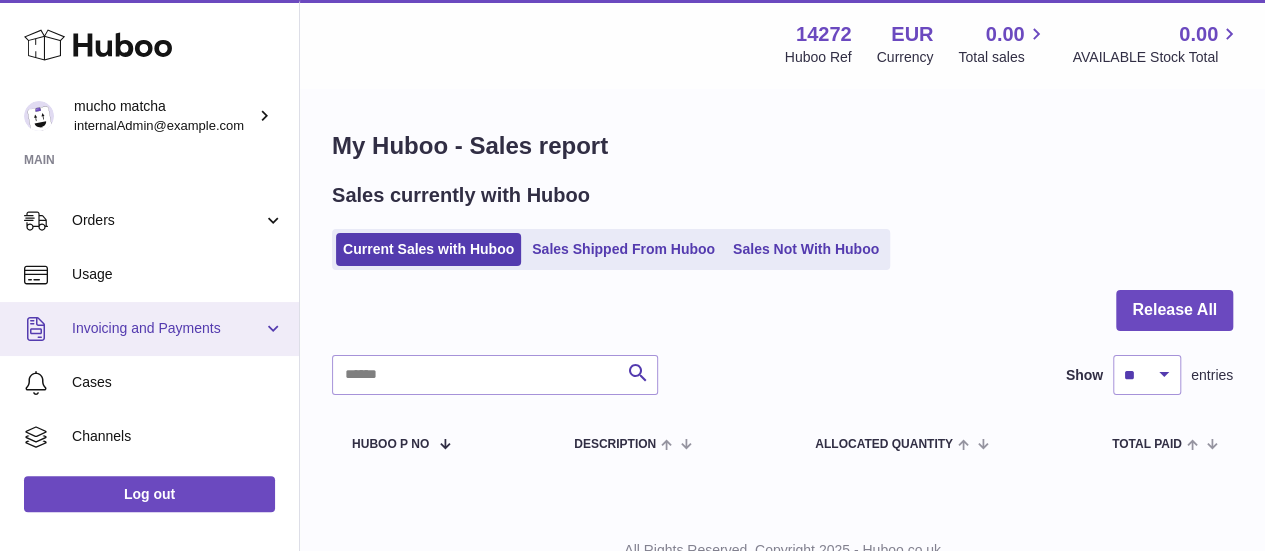 click on "Invoicing and Payments" at bounding box center [167, 328] 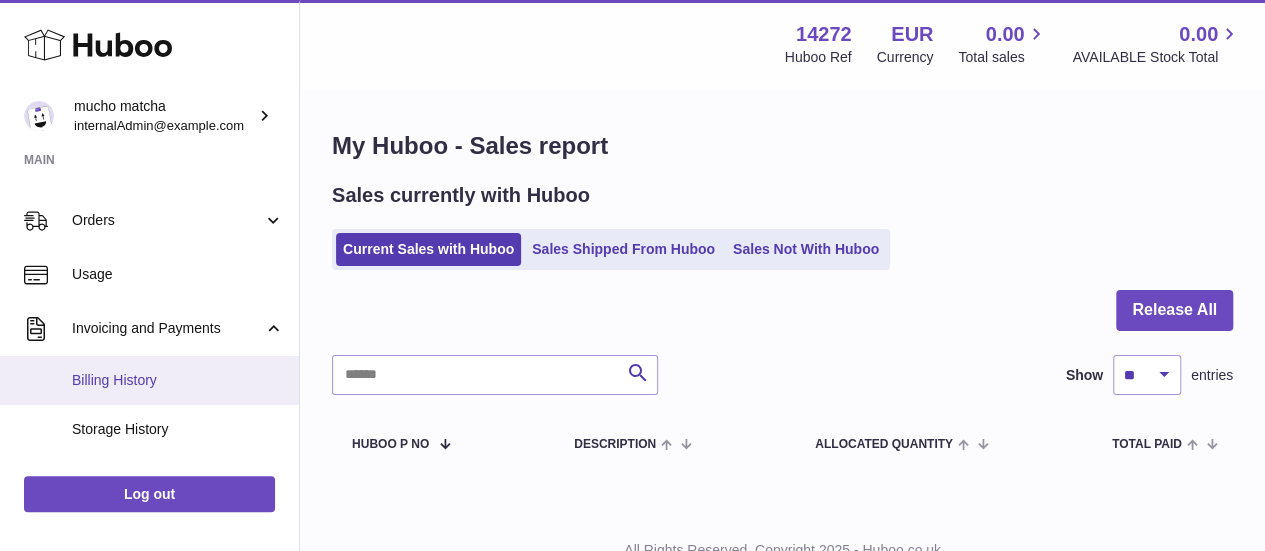 click on "Billing History" at bounding box center (178, 380) 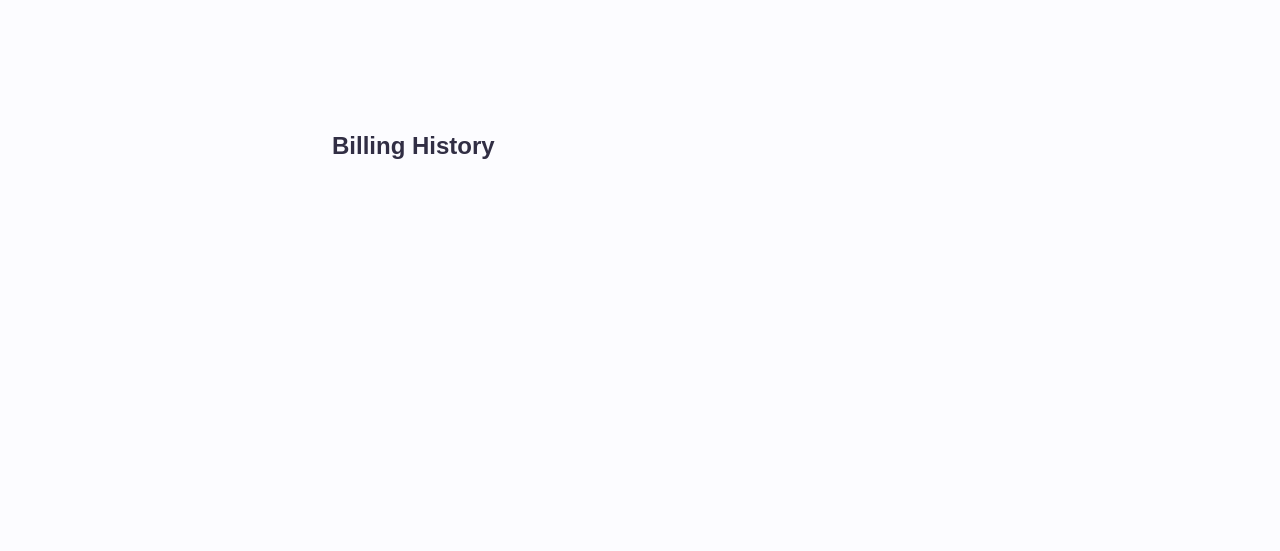 scroll, scrollTop: 0, scrollLeft: 0, axis: both 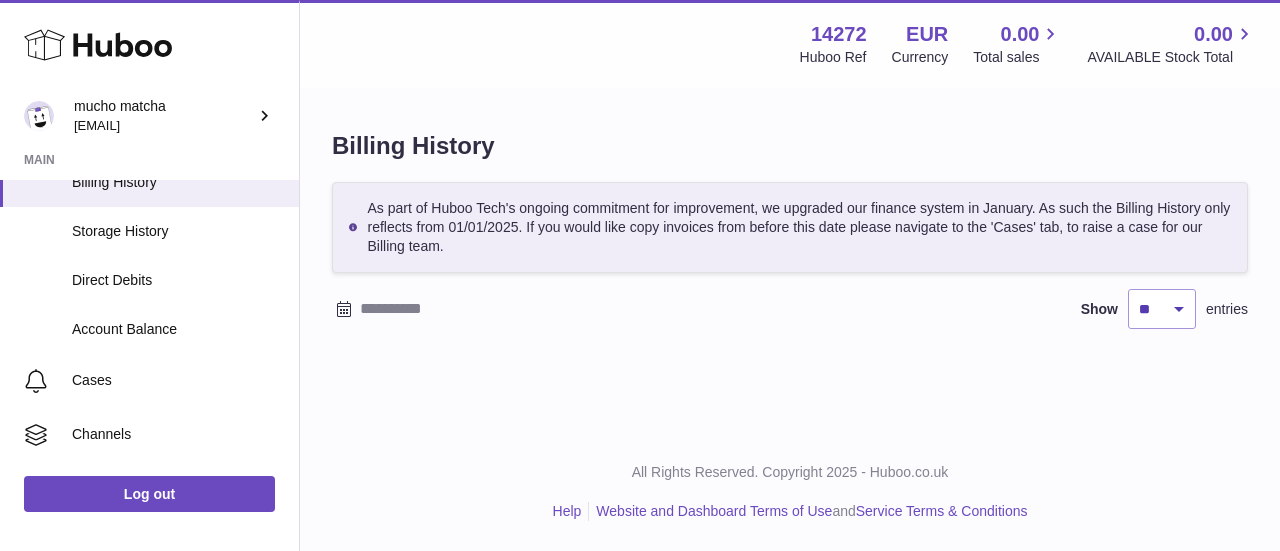 click on "Billing History
As part of Huboo Tech's ongoing commitment for improvement, we upgraded our finance system in January. As such the Billing History only reflects from 01/01/2025. If you would like copy invoices from before this date please navigate to the 'Cases' tab, to raise a case for our Billing team.
Show
** ** ** ***
entries
Invoice Date   Description   Status   Amount   Action" at bounding box center (790, 239) 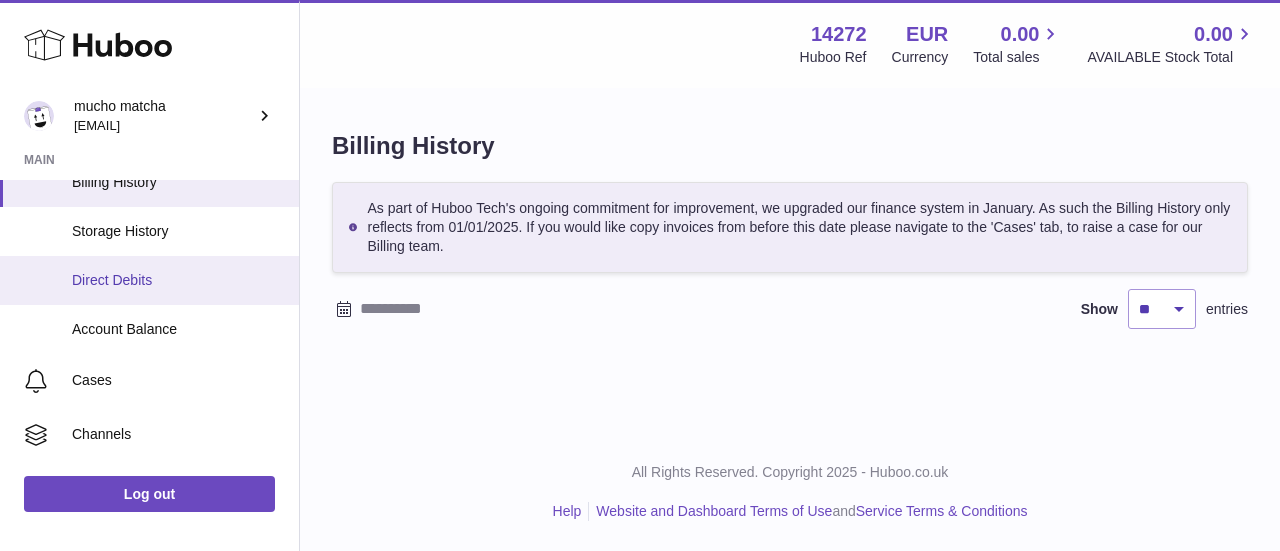 click on "Direct Debits" at bounding box center [149, 280] 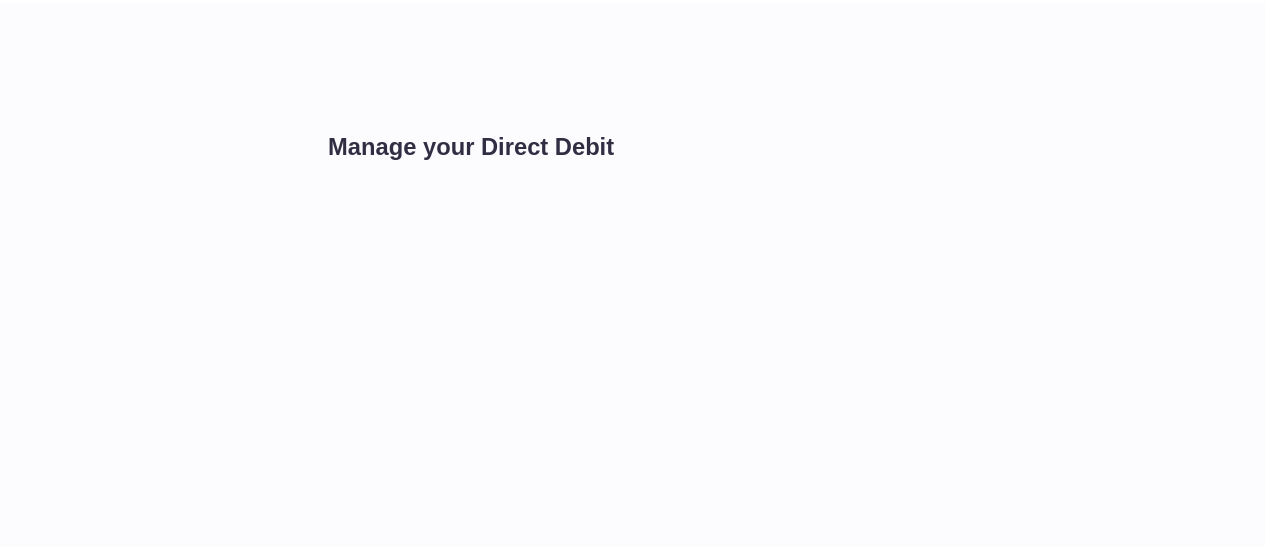 scroll, scrollTop: 0, scrollLeft: 0, axis: both 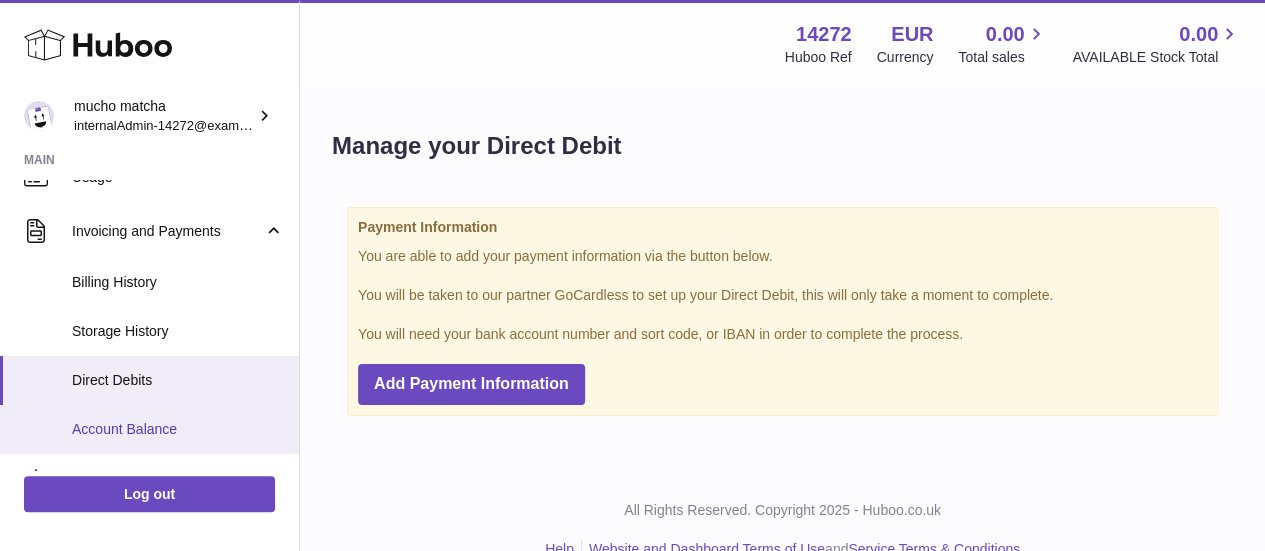 click on "Account Balance" at bounding box center (178, 429) 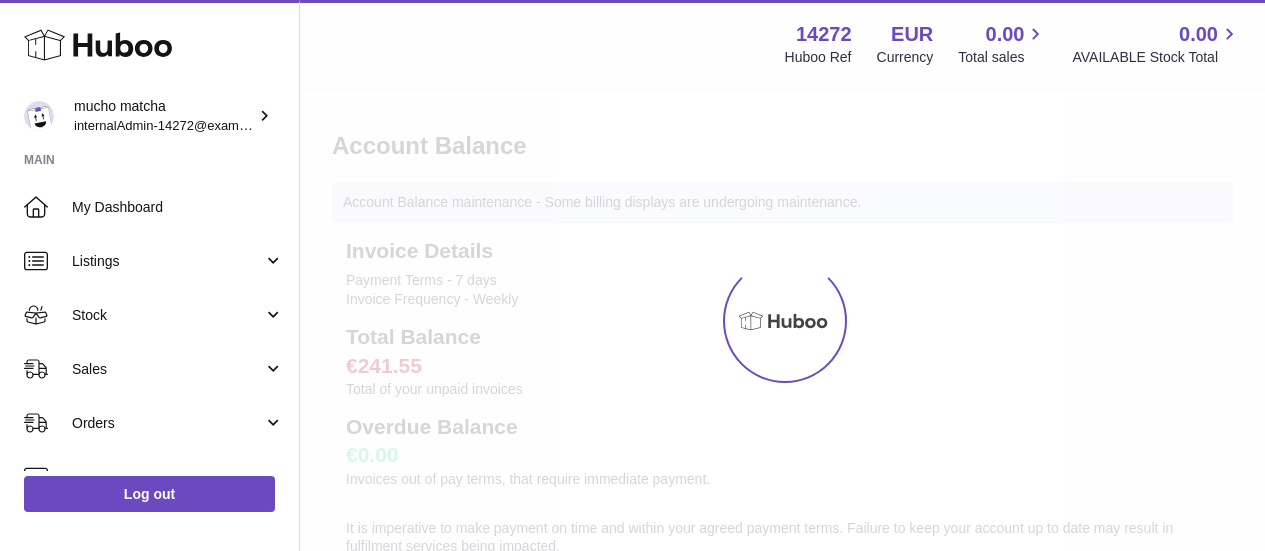 scroll, scrollTop: 0, scrollLeft: 0, axis: both 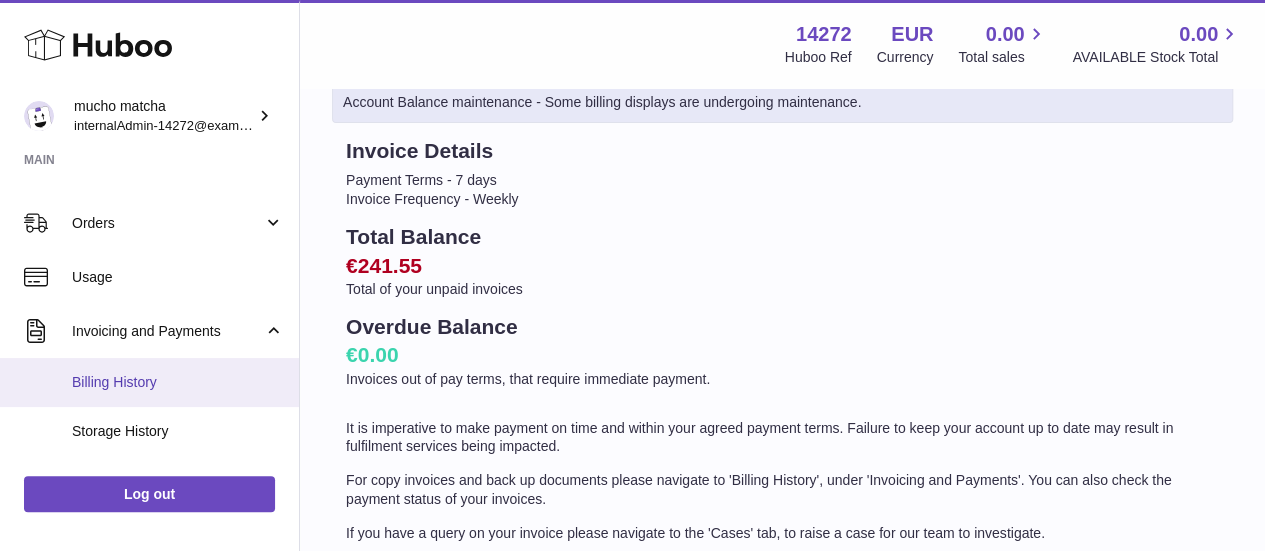 click on "Billing History" at bounding box center [178, 382] 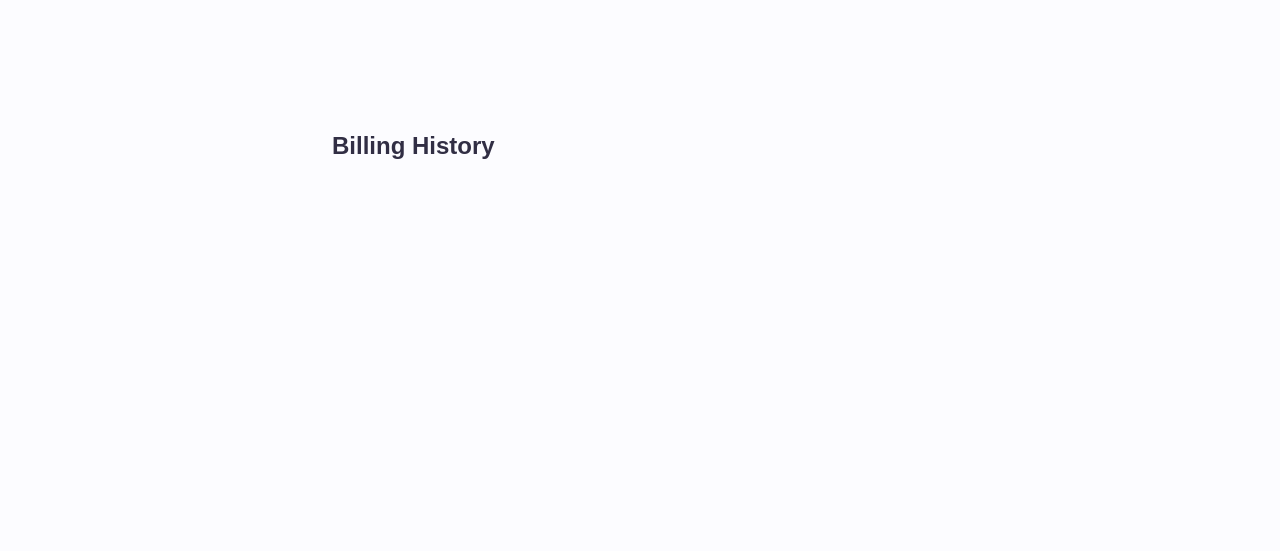 scroll, scrollTop: 0, scrollLeft: 0, axis: both 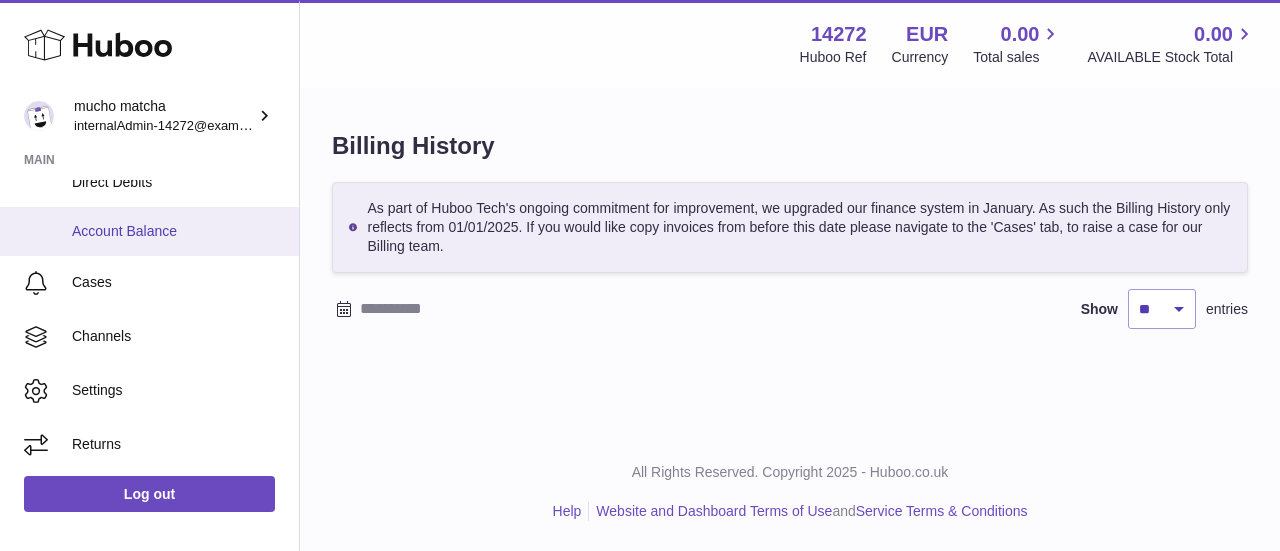 click on "Account Balance" at bounding box center (178, 231) 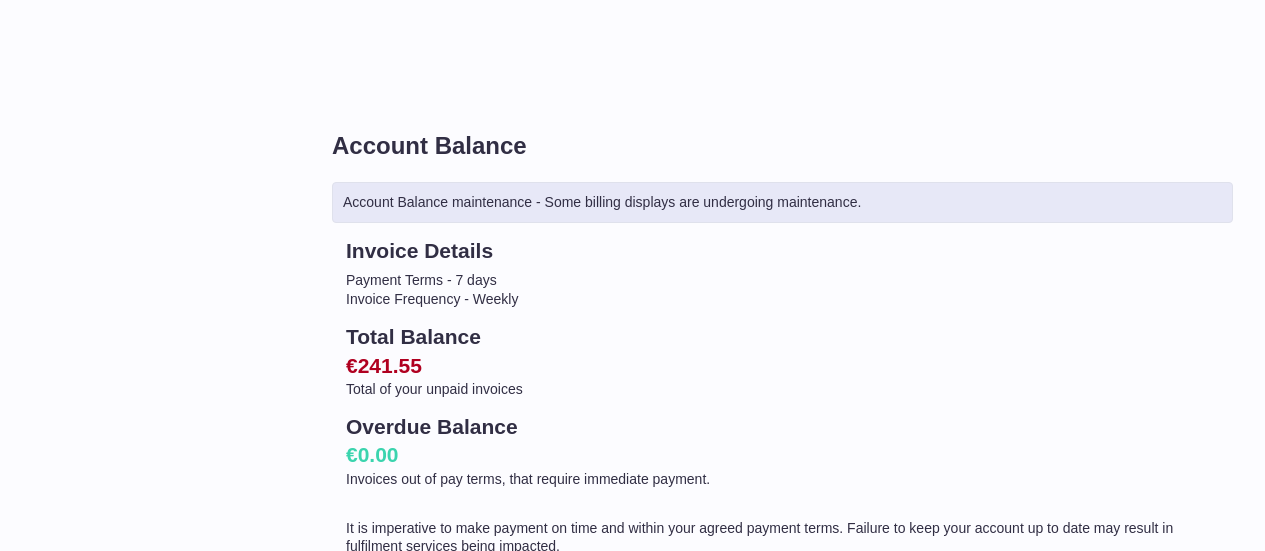 scroll, scrollTop: 0, scrollLeft: 0, axis: both 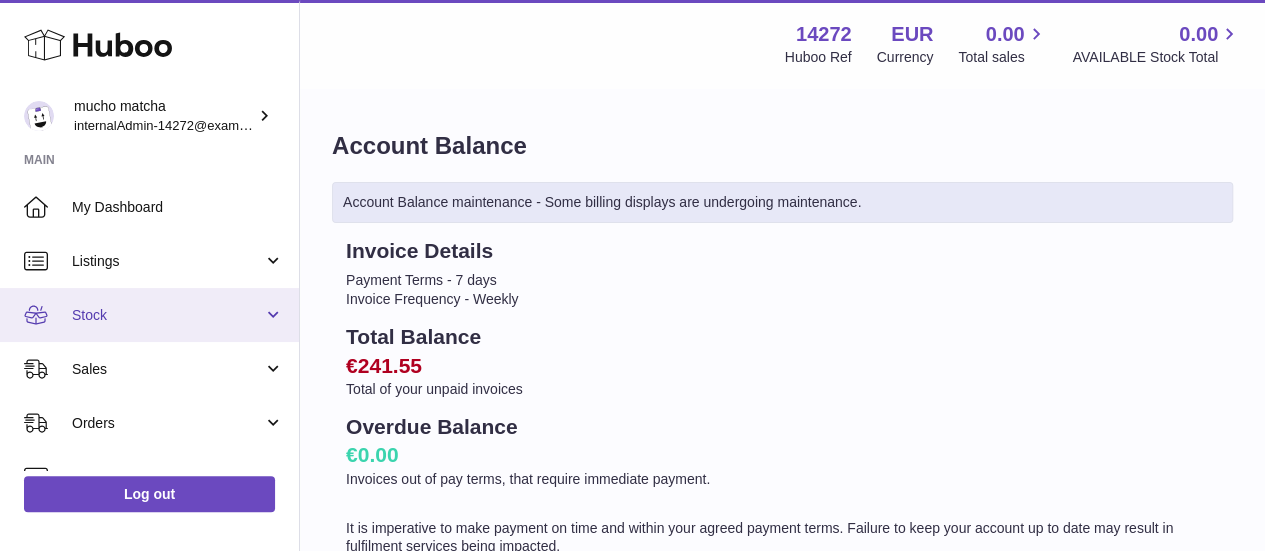 click on "Stock" at bounding box center [167, 315] 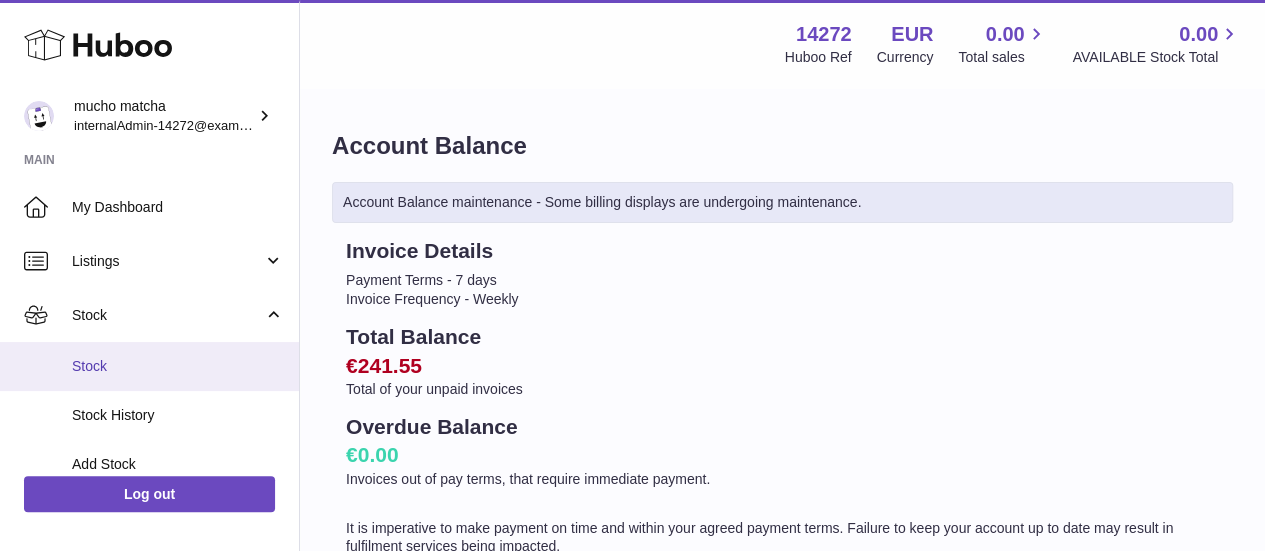 scroll, scrollTop: 200, scrollLeft: 0, axis: vertical 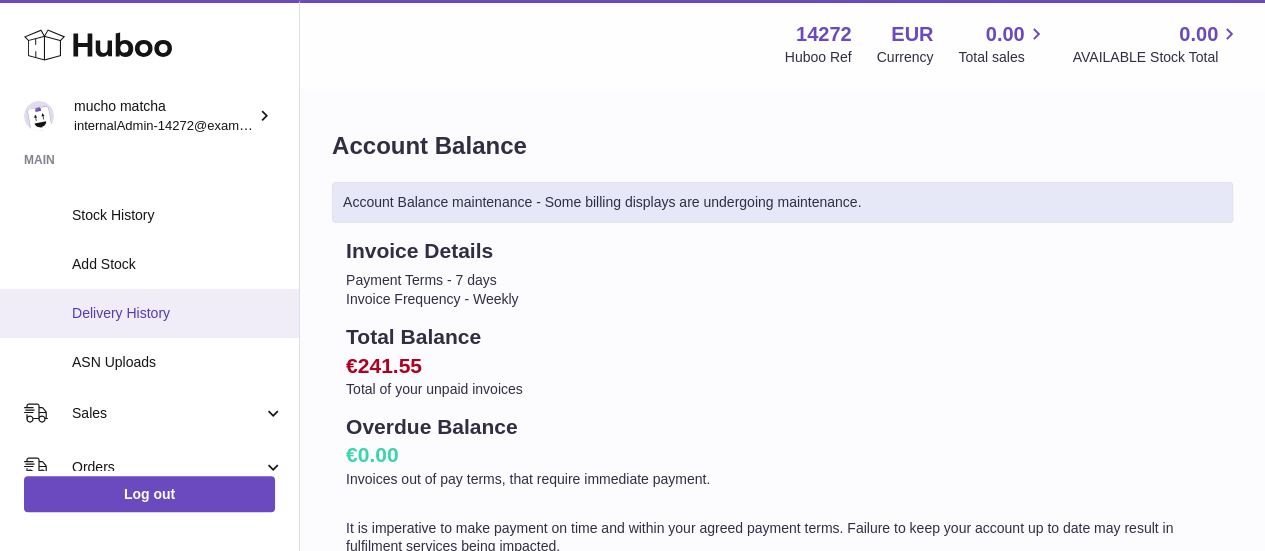 click on "Delivery History" at bounding box center (178, 313) 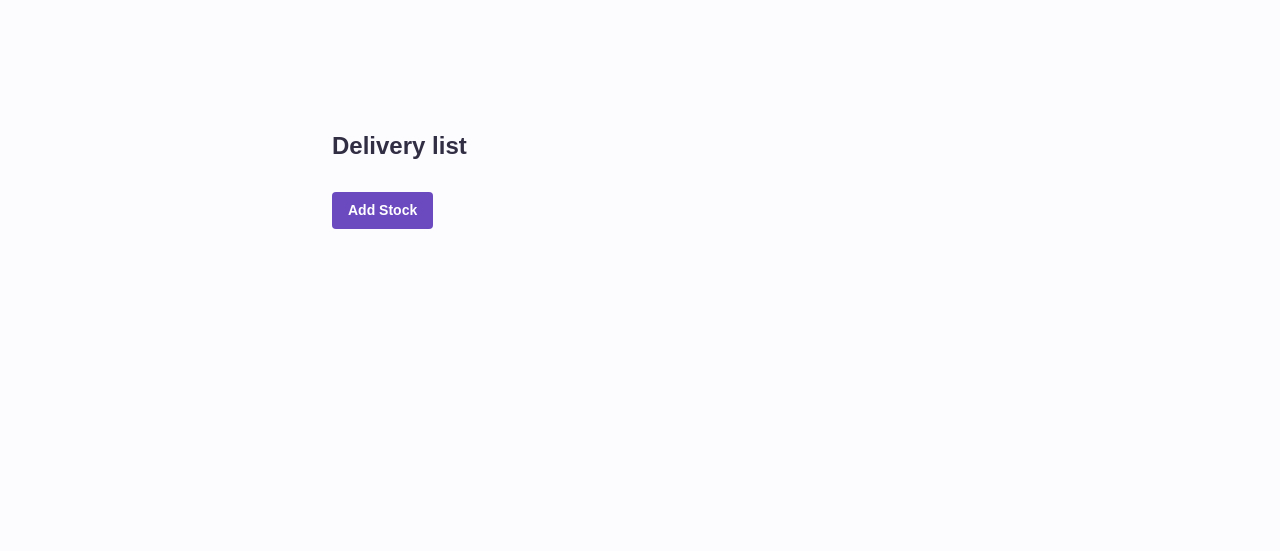 scroll, scrollTop: 0, scrollLeft: 0, axis: both 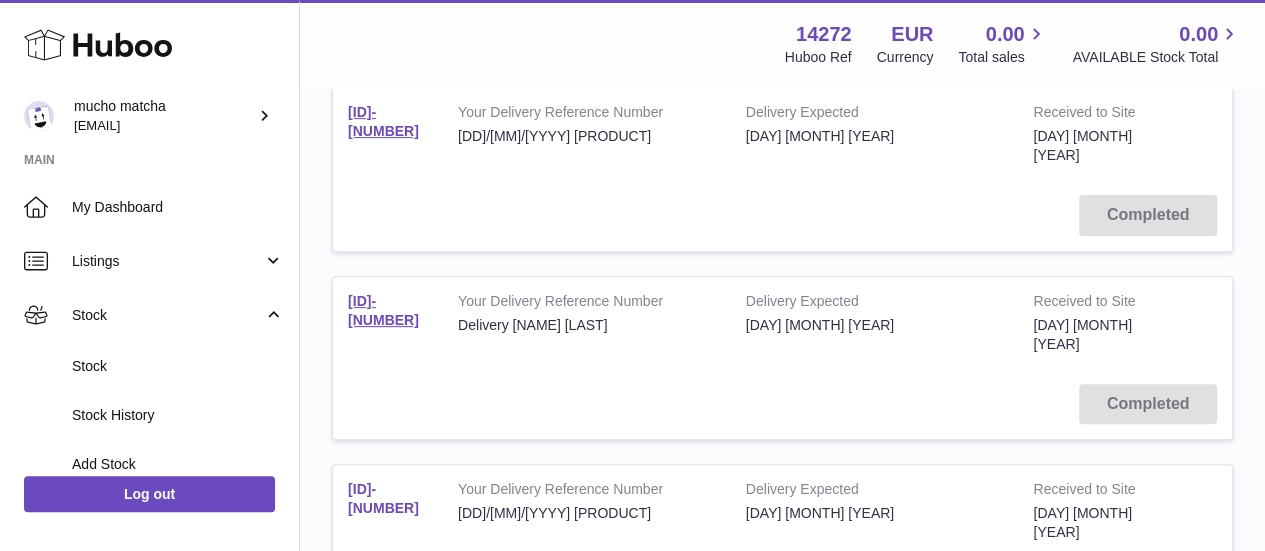 click on "[ID]-[NUMBER]" at bounding box center [383, 498] 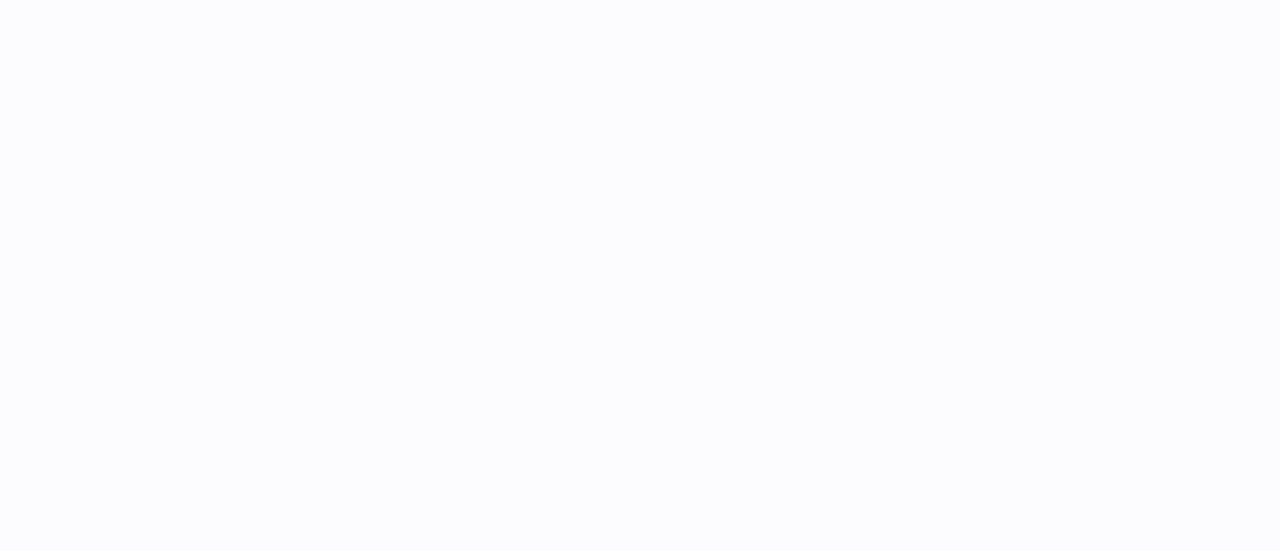 scroll, scrollTop: 0, scrollLeft: 0, axis: both 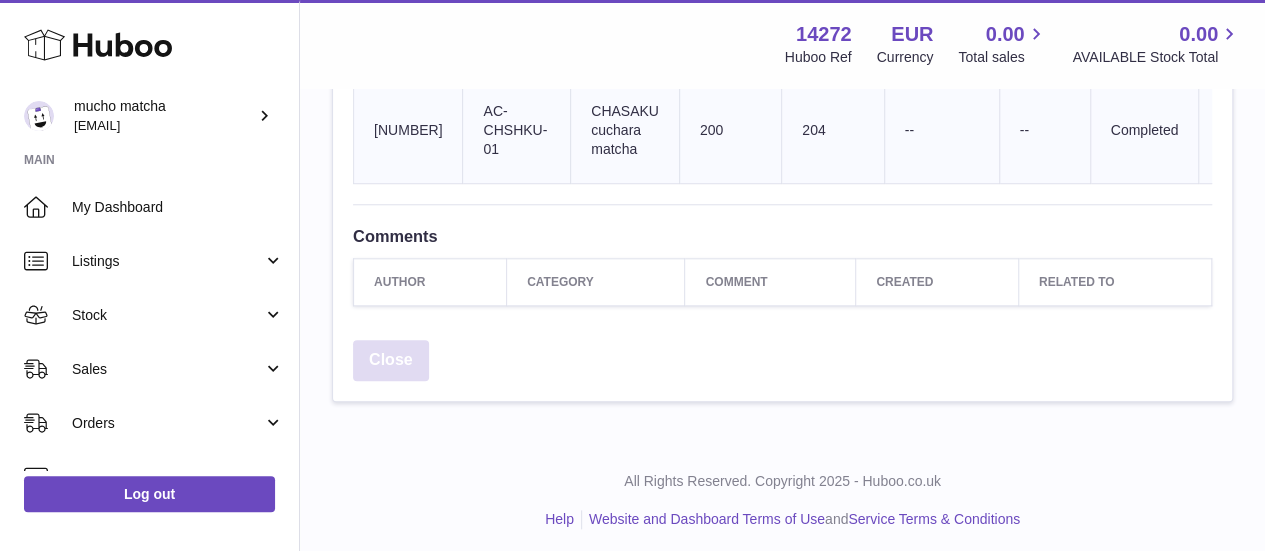 click on "Close" at bounding box center [391, 360] 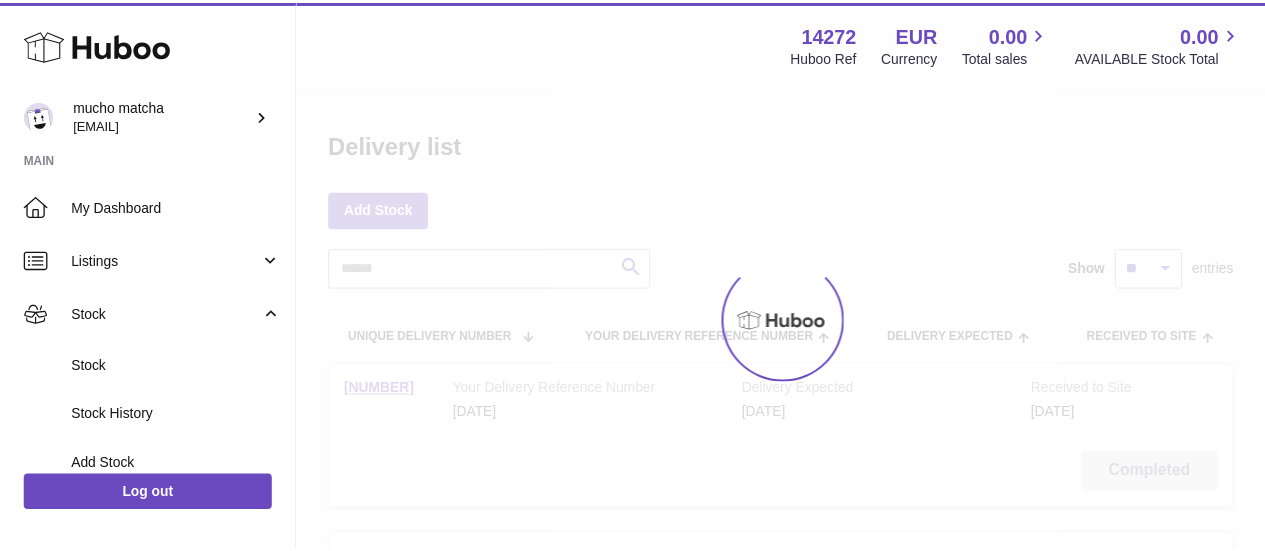 scroll, scrollTop: 0, scrollLeft: 0, axis: both 